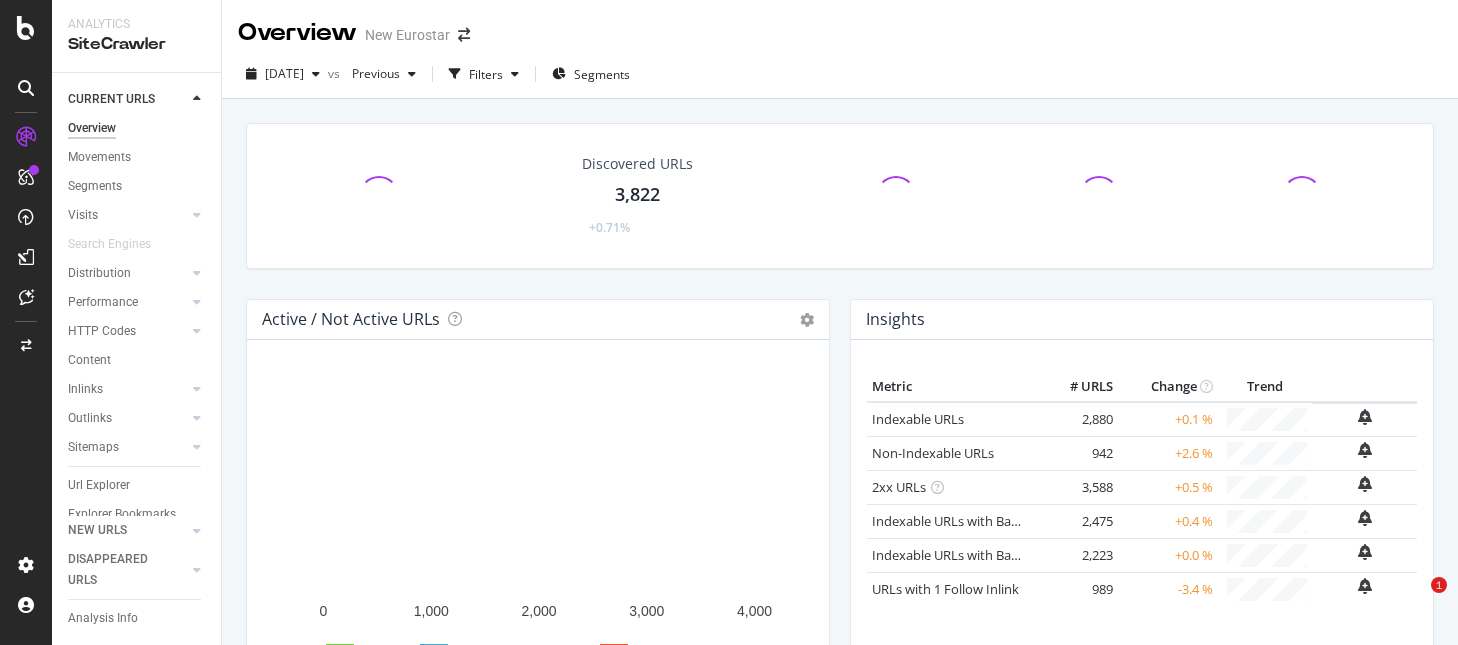 scroll, scrollTop: 0, scrollLeft: 0, axis: both 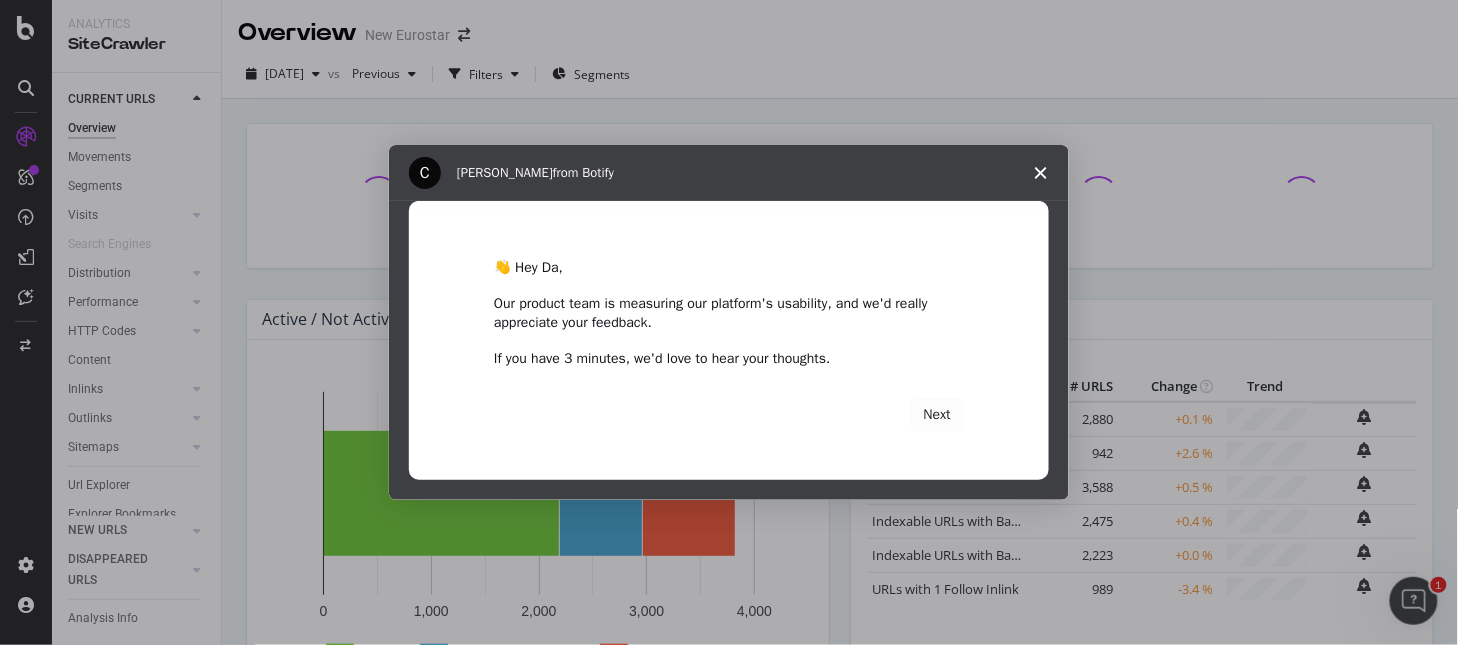 click at bounding box center (1041, 173) 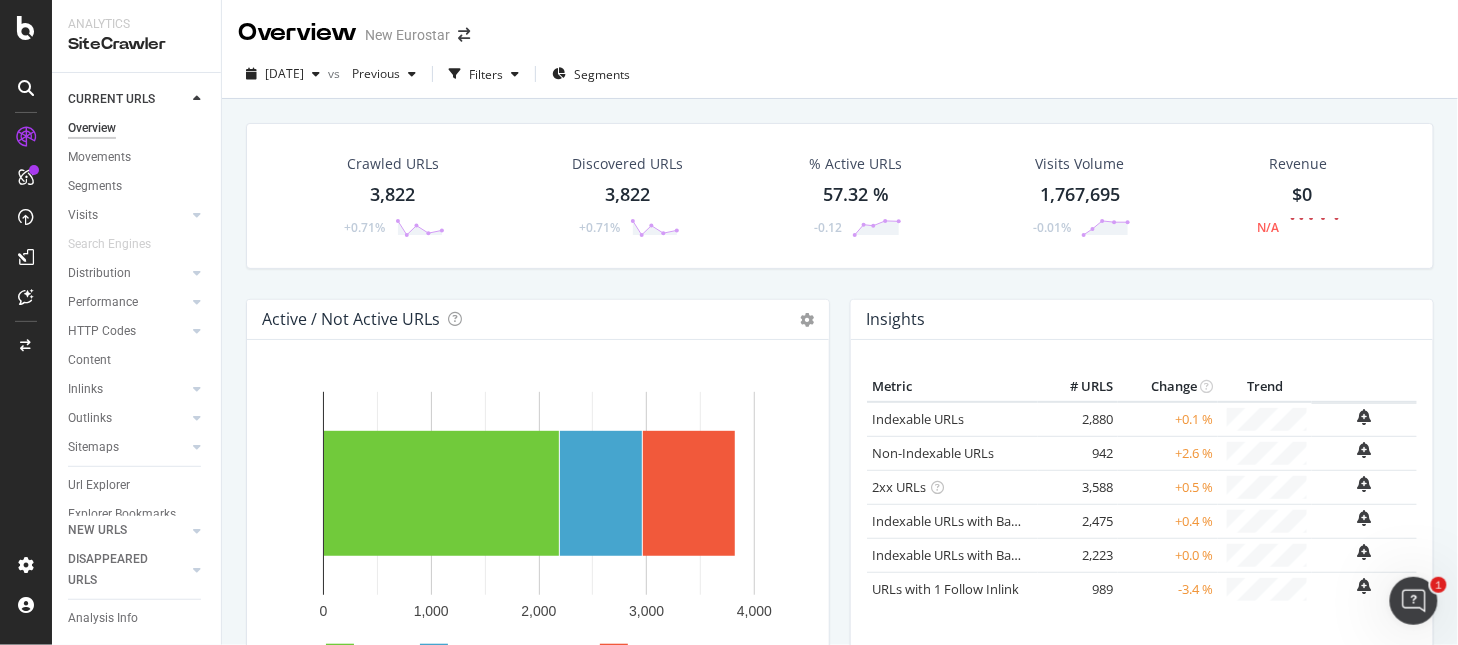 click on "Overview New Eurostar" at bounding box center [840, 25] 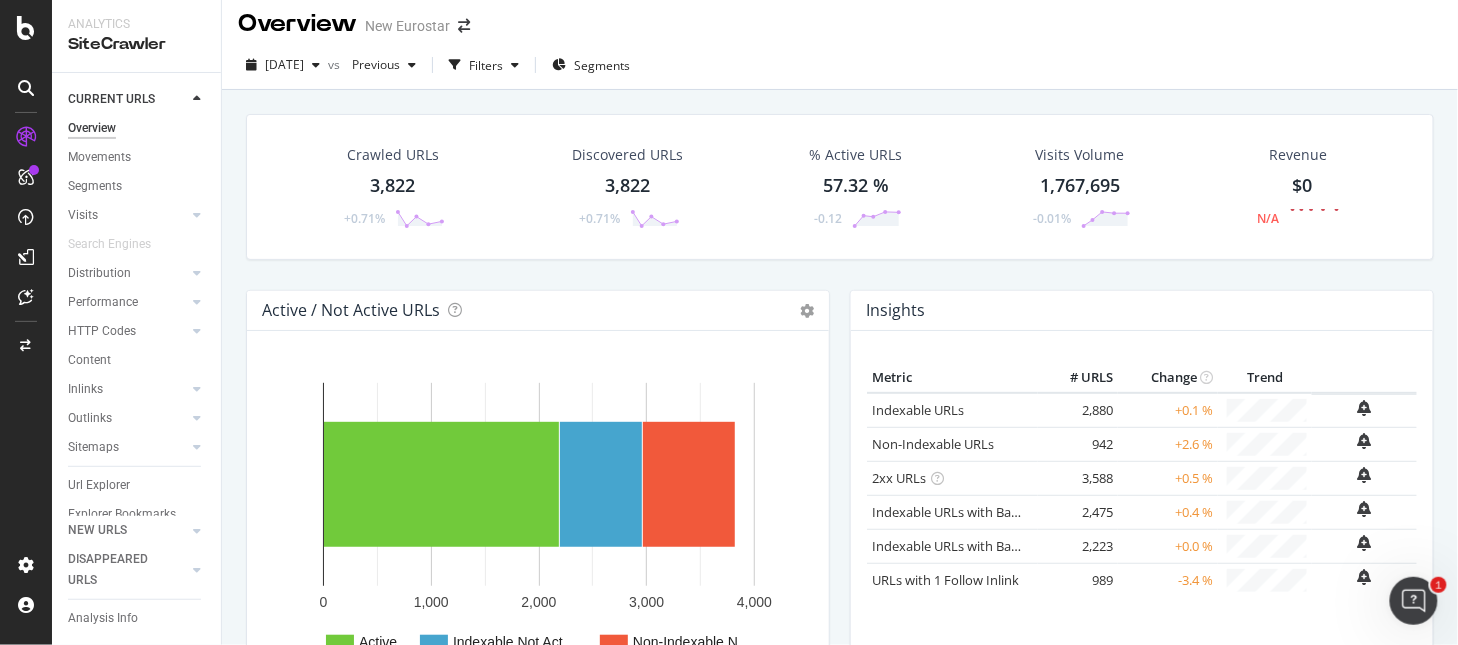scroll, scrollTop: 9, scrollLeft: 0, axis: vertical 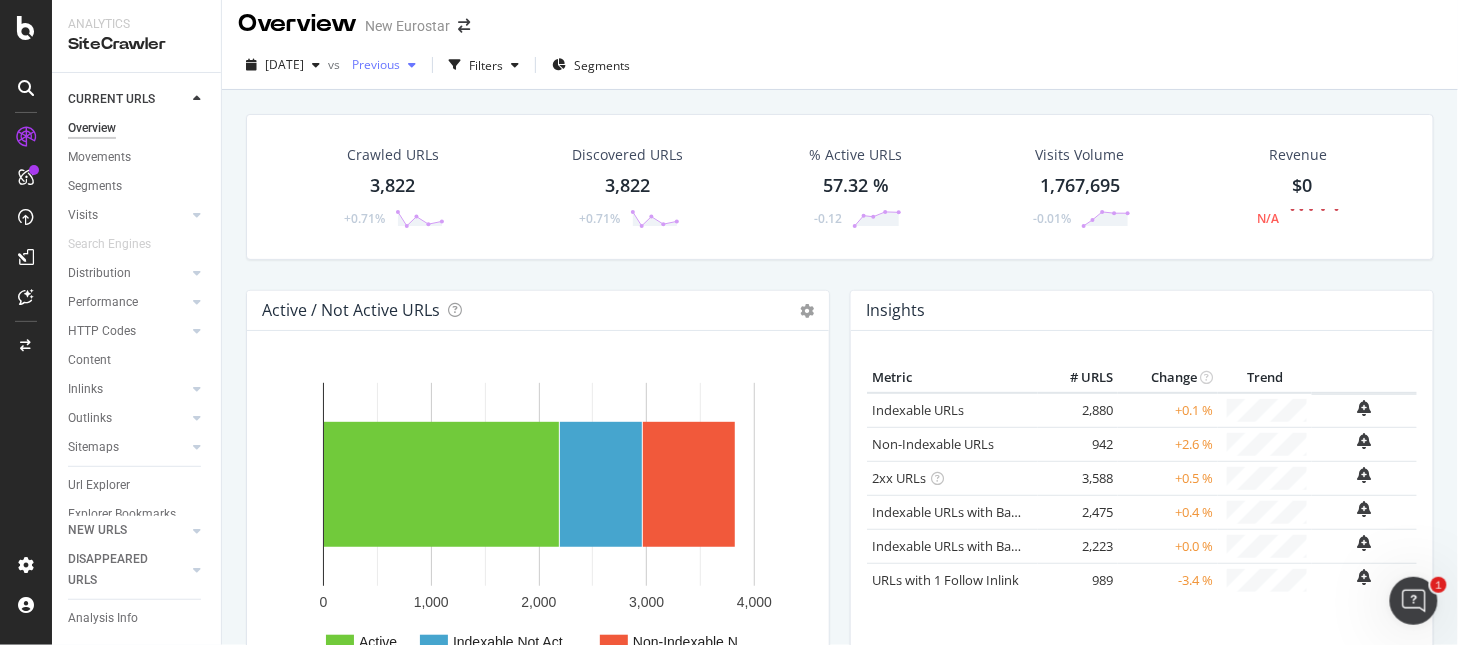 click on "Previous" at bounding box center [384, 65] 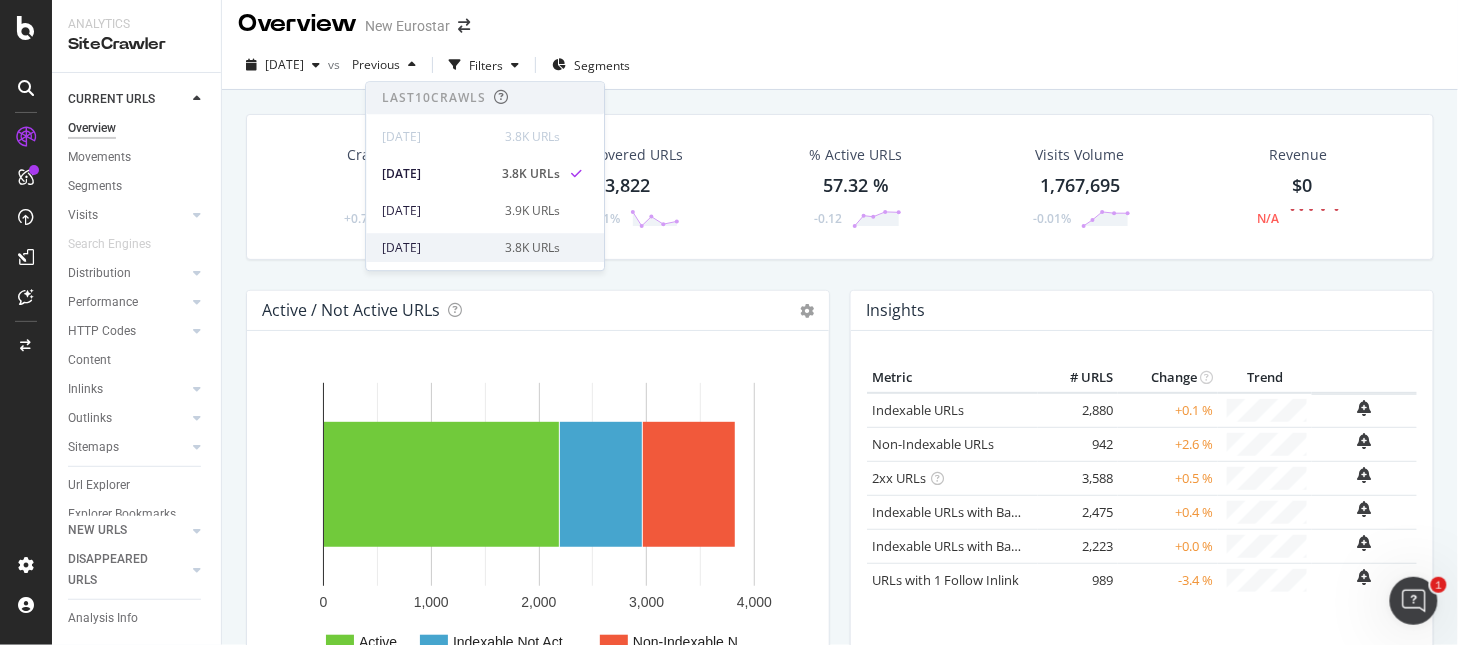click on "3.8K URLs" at bounding box center [532, 248] 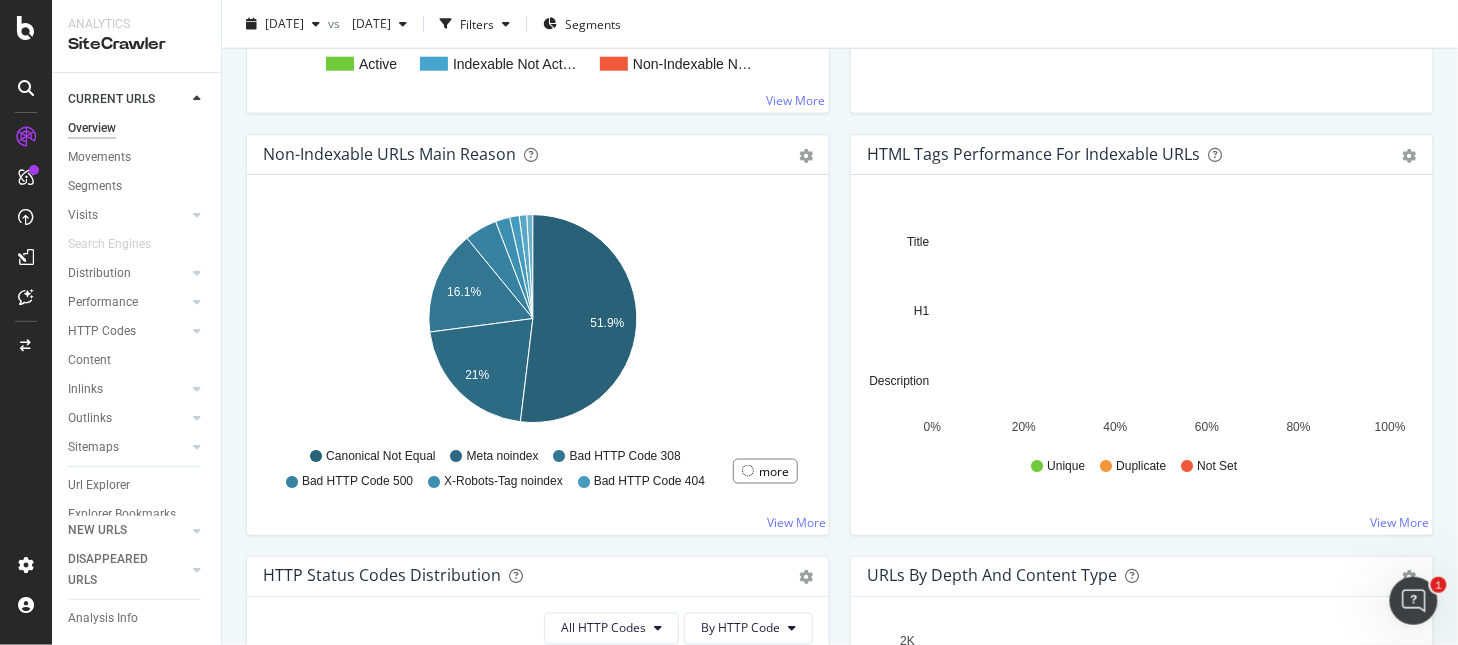 scroll, scrollTop: 594, scrollLeft: 0, axis: vertical 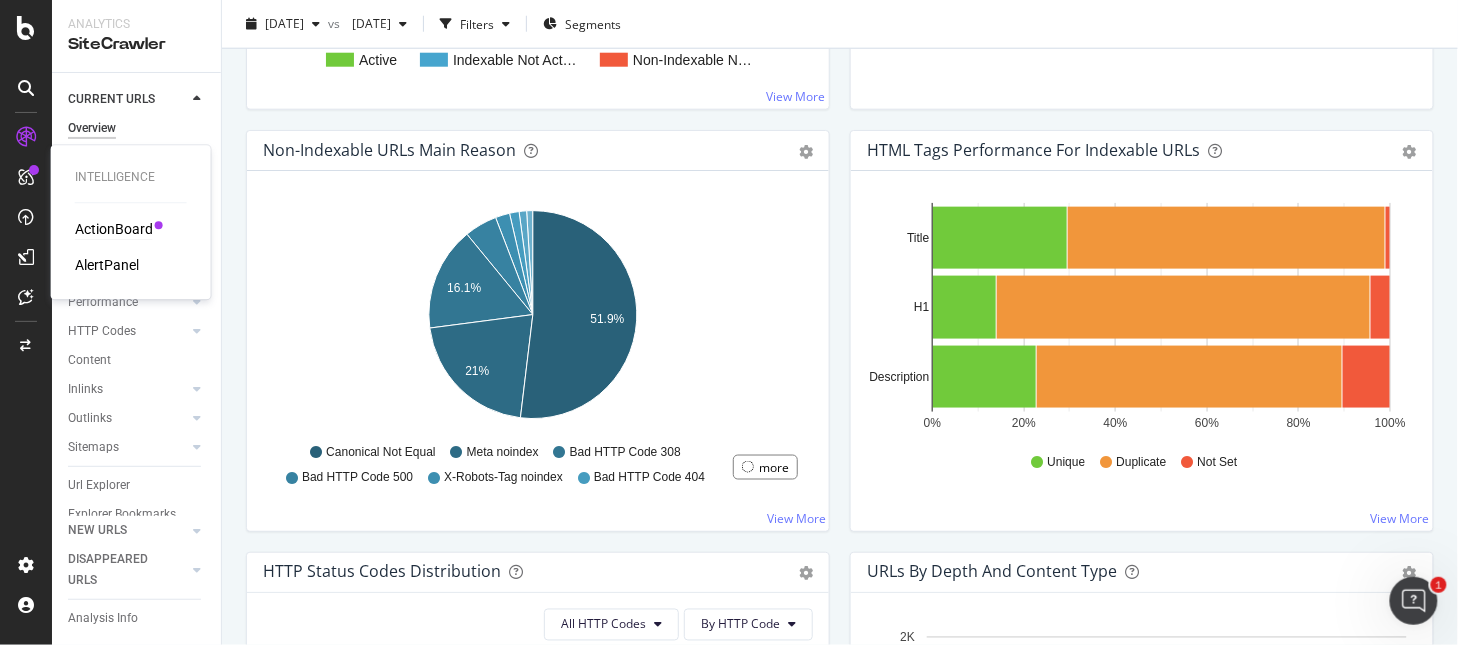 click on "ActionBoard" at bounding box center (114, 229) 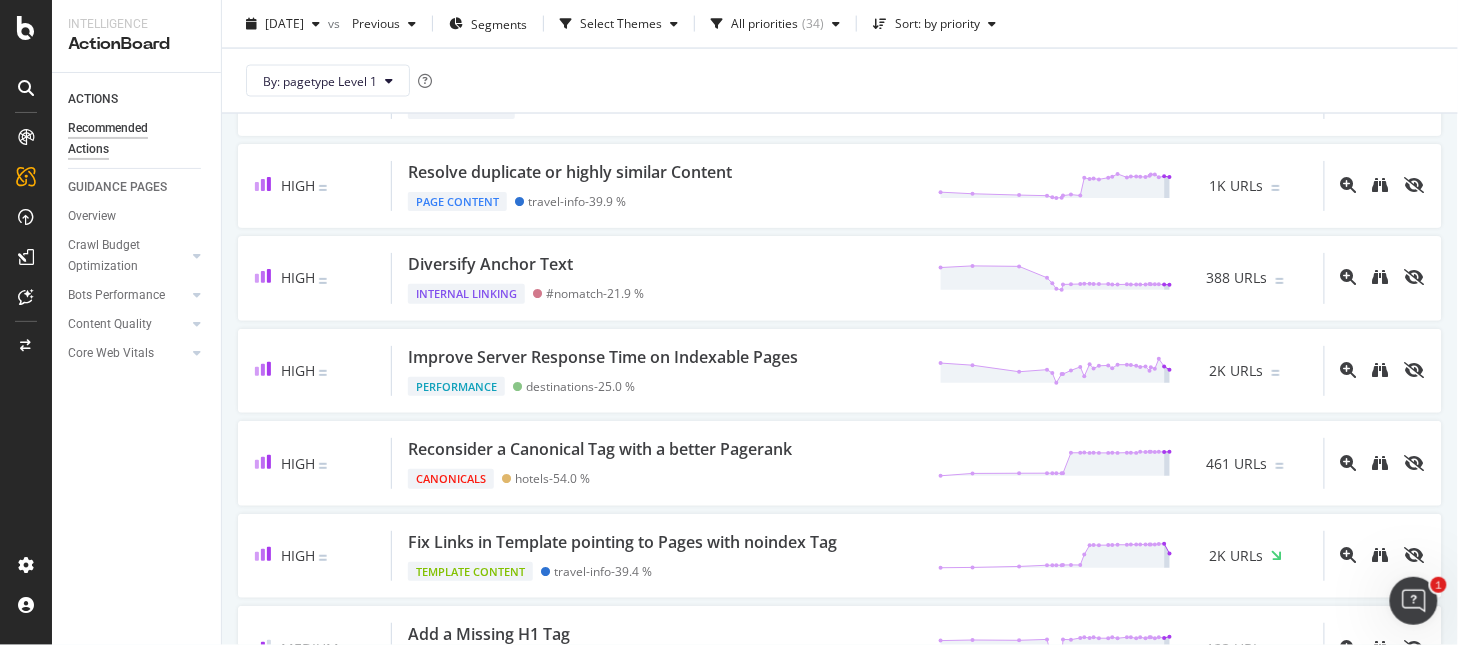 scroll, scrollTop: 953, scrollLeft: 0, axis: vertical 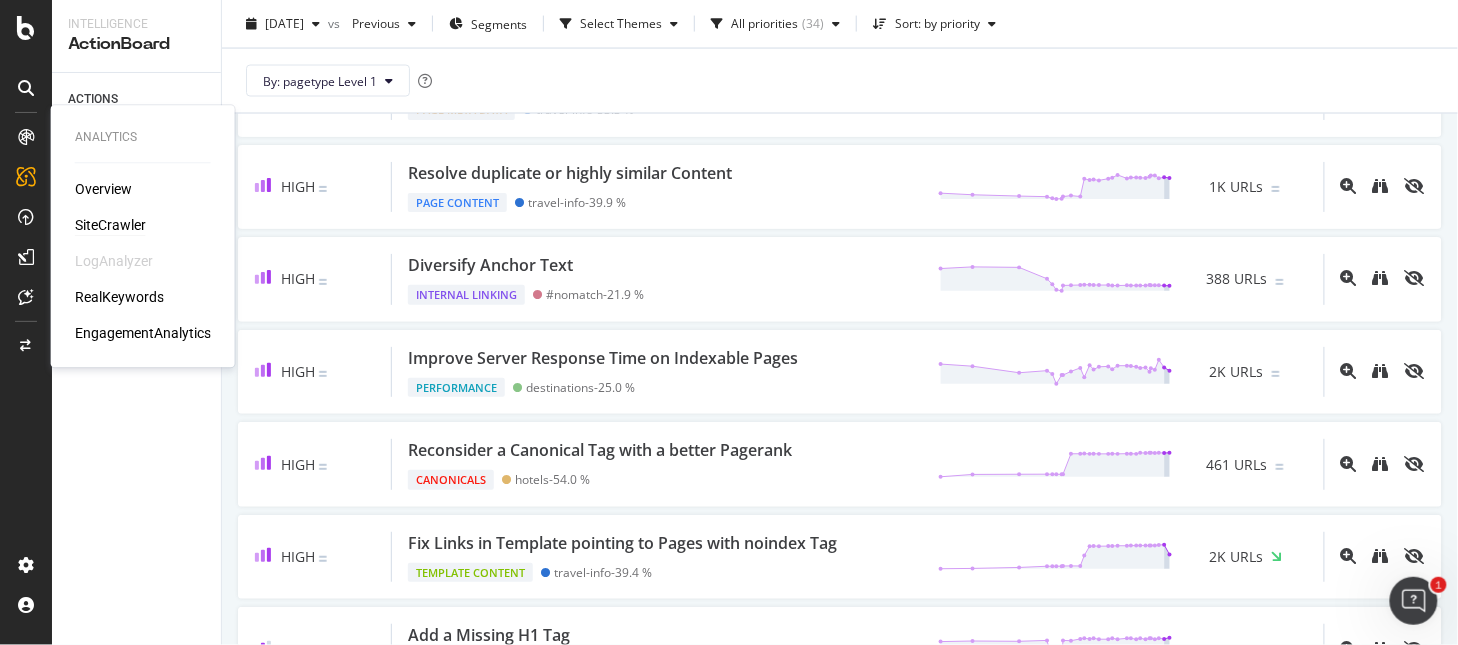click on "SiteCrawler" at bounding box center [110, 225] 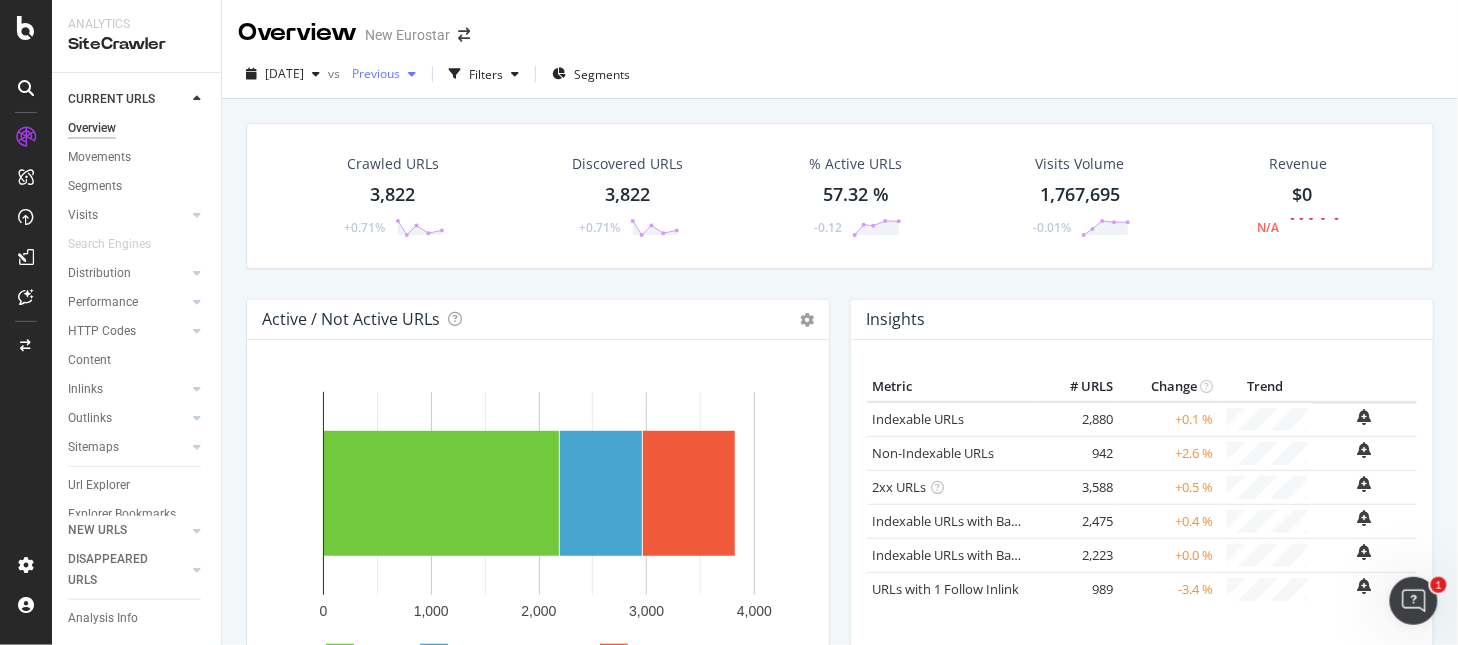 click on "Previous" at bounding box center [372, 73] 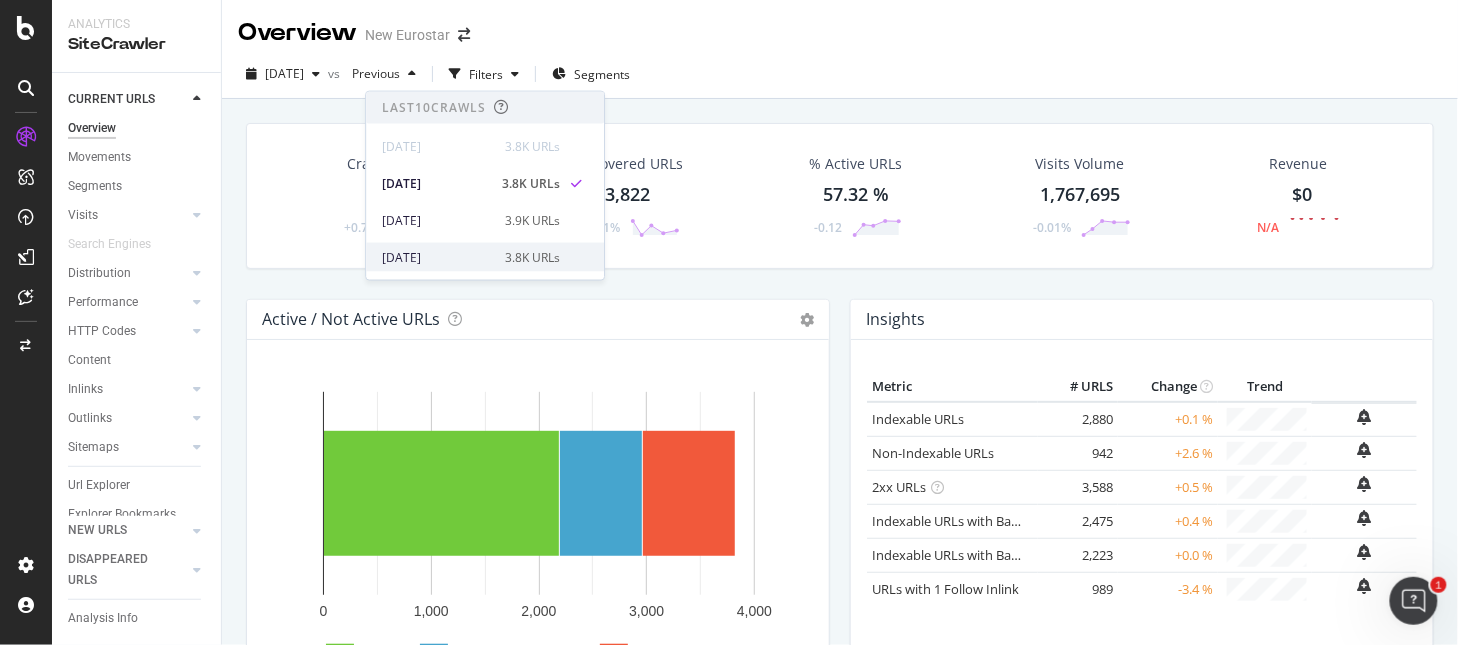 click on "[DATE]" at bounding box center [437, 257] 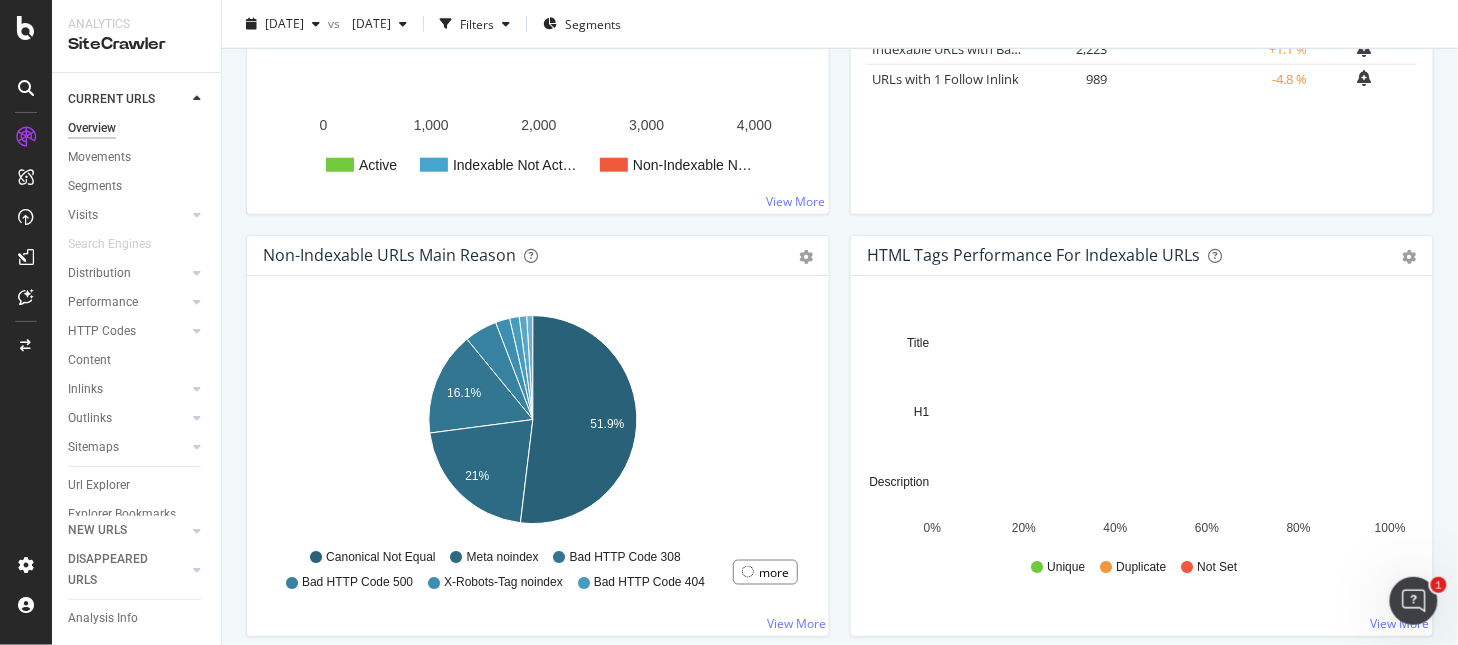 scroll, scrollTop: 490, scrollLeft: 0, axis: vertical 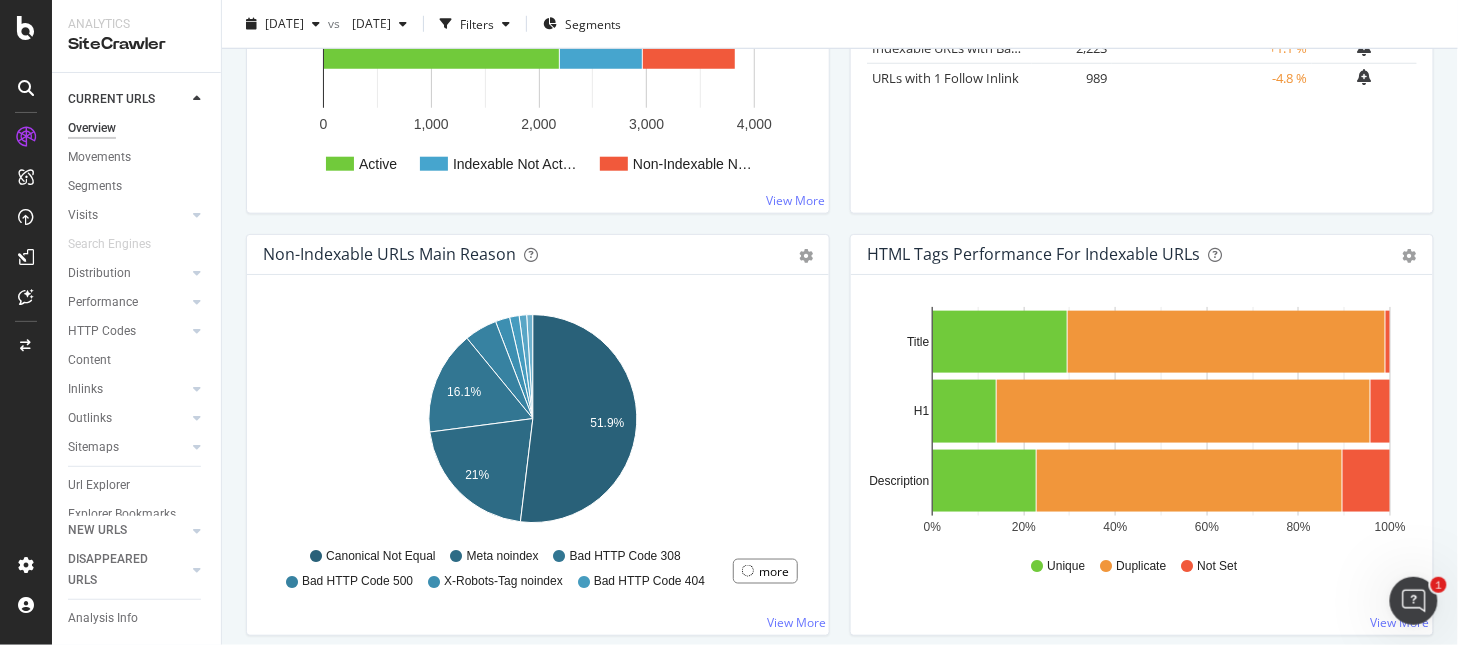 click on "X-Robots-Tag noindex" at bounding box center [503, 581] 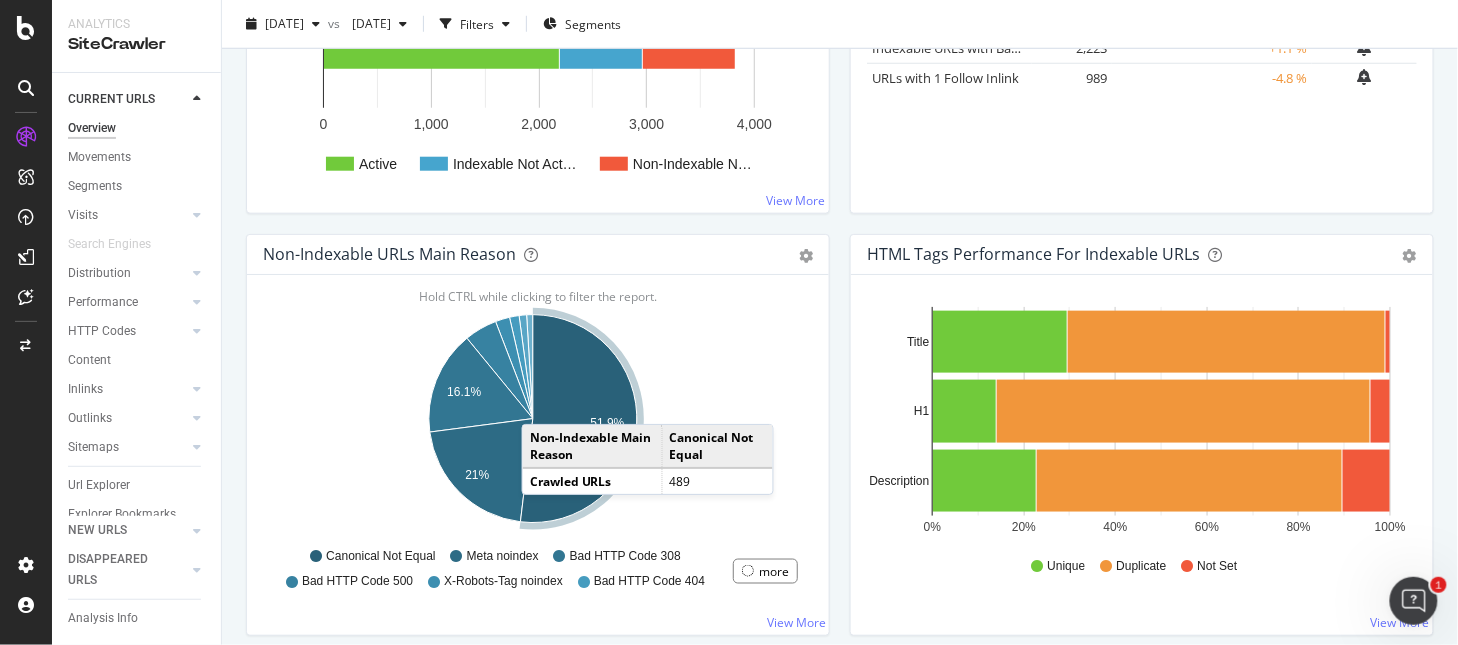 click 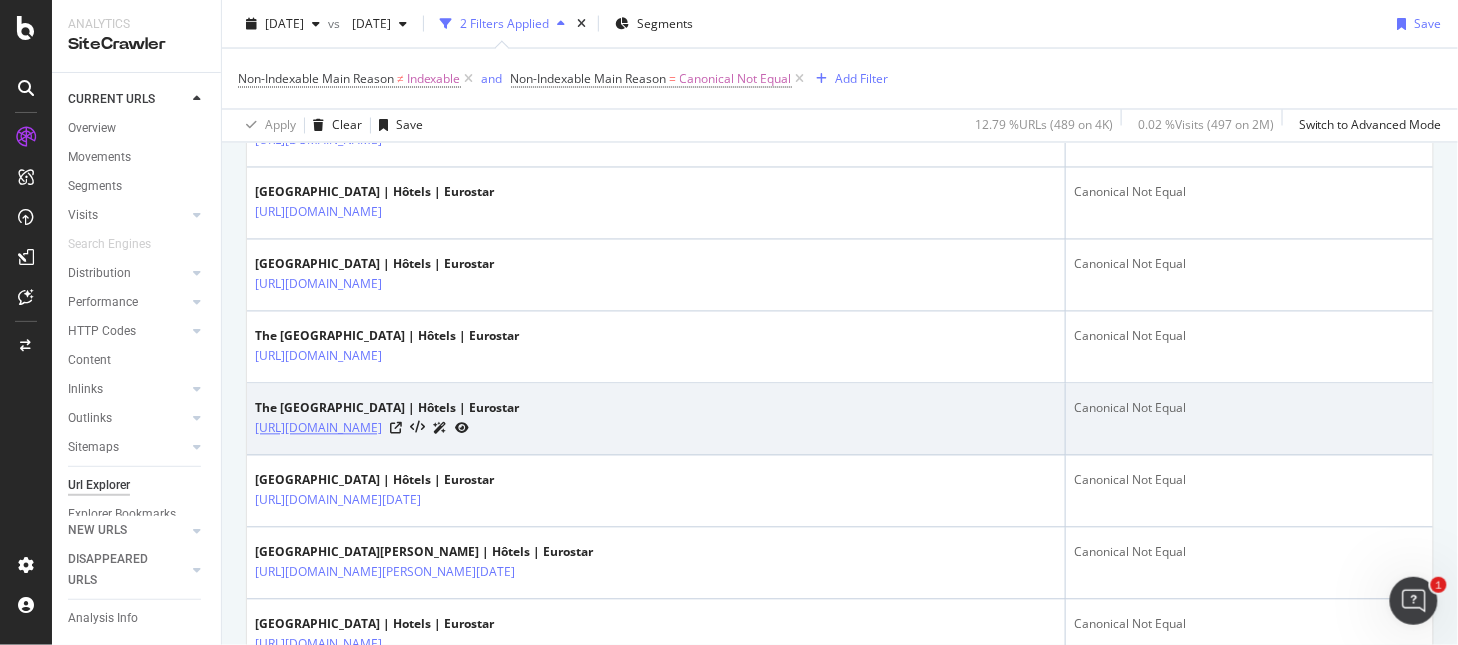 scroll, scrollTop: 0, scrollLeft: 0, axis: both 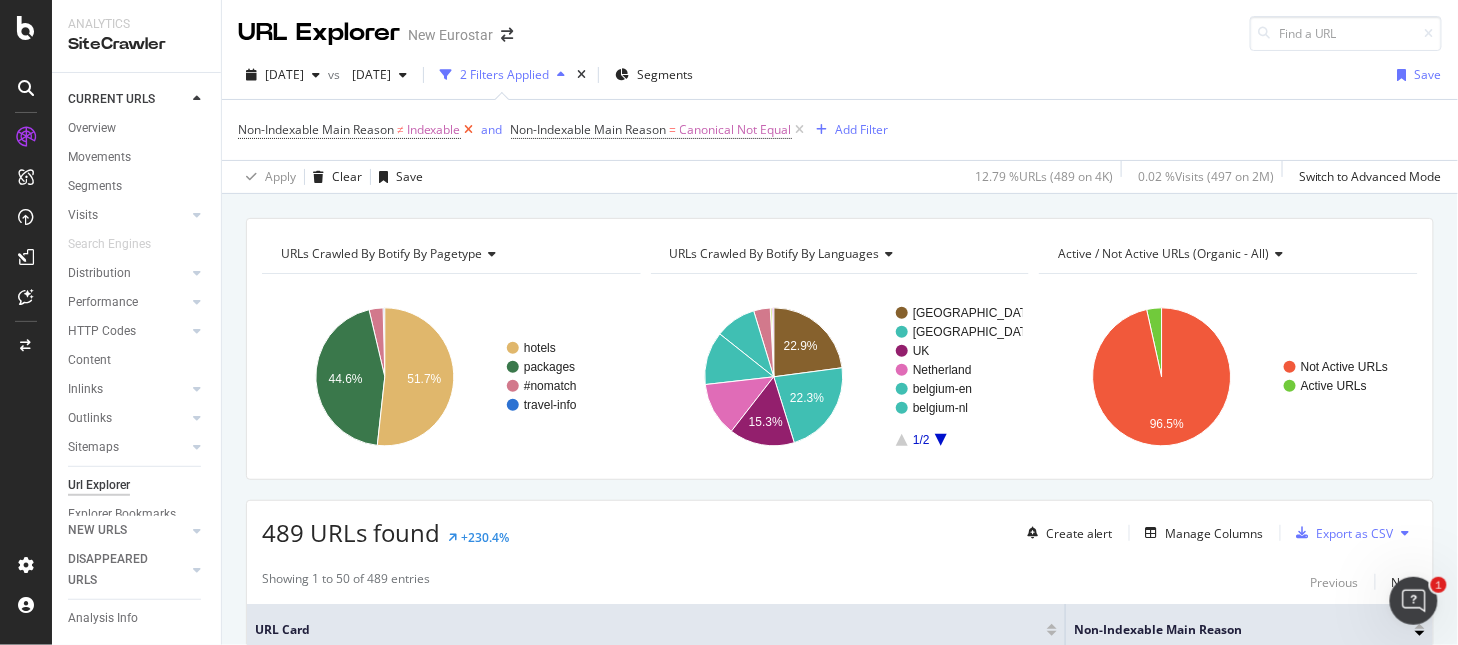 click at bounding box center [469, 130] 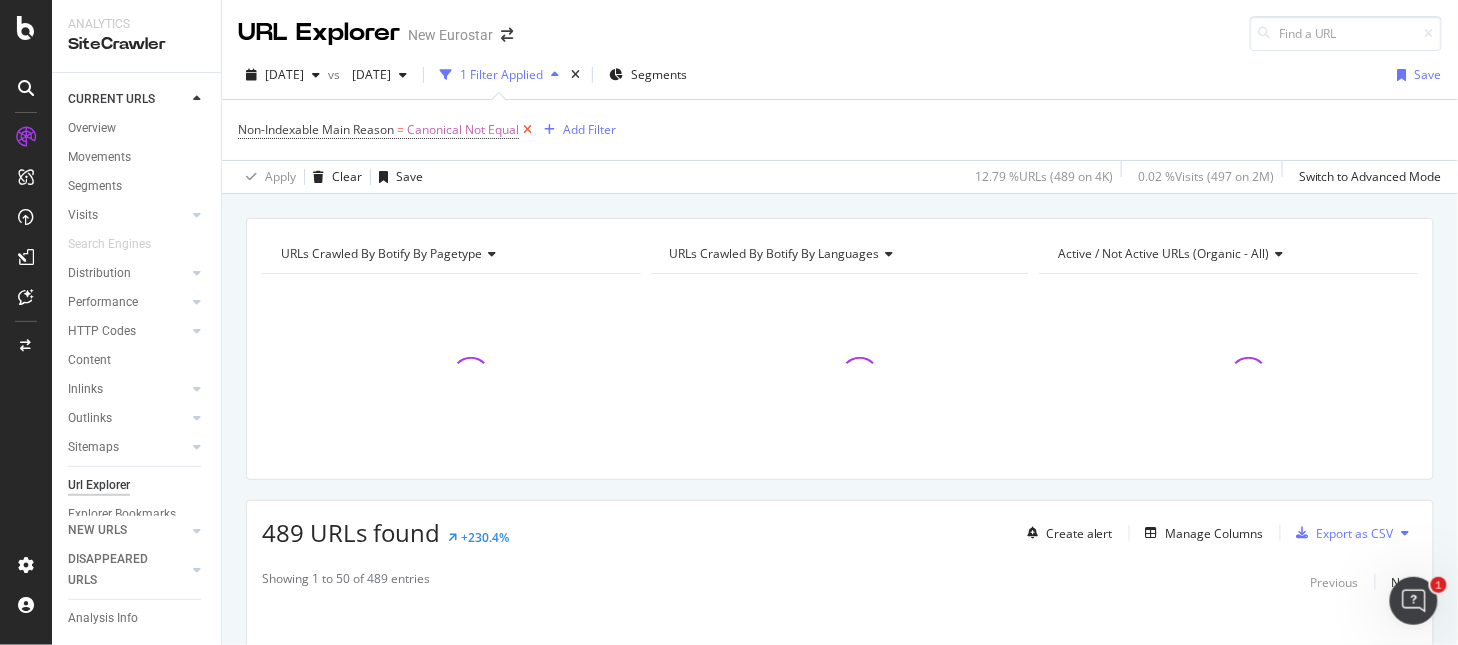 click at bounding box center [527, 130] 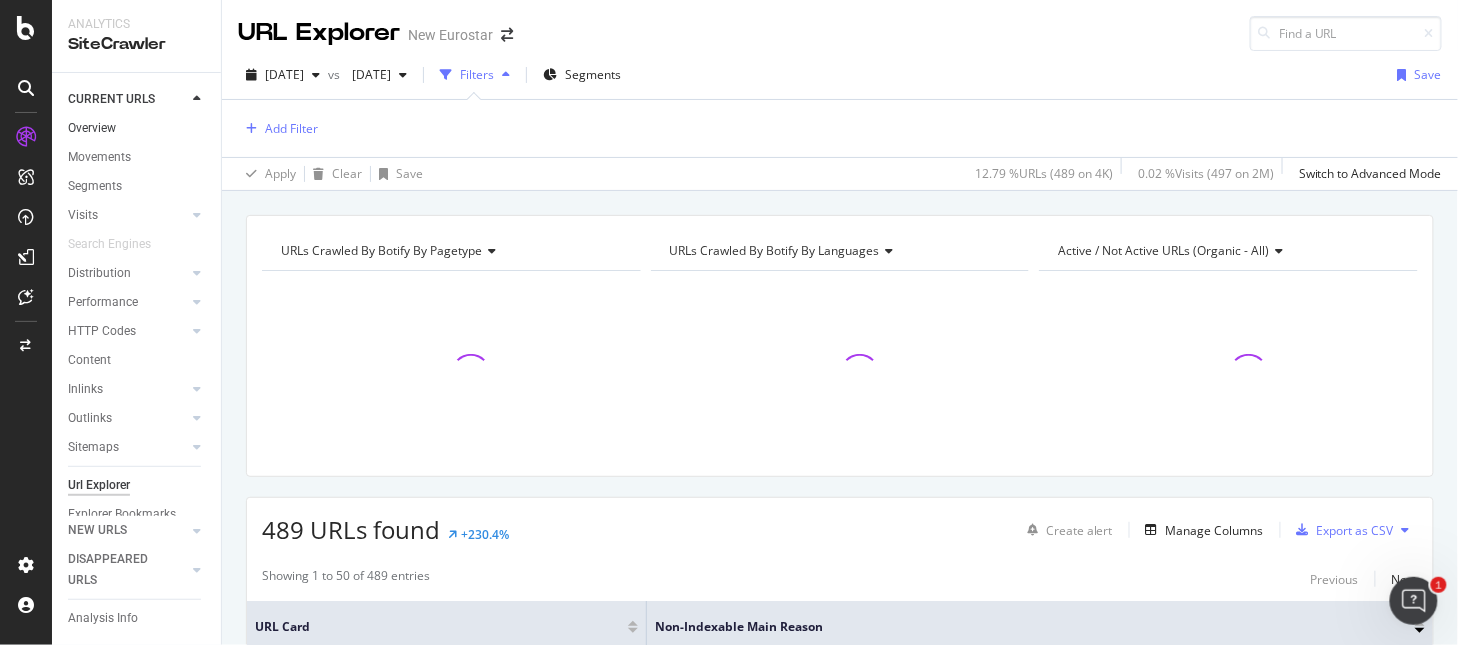 click on "Overview" at bounding box center (137, 128) 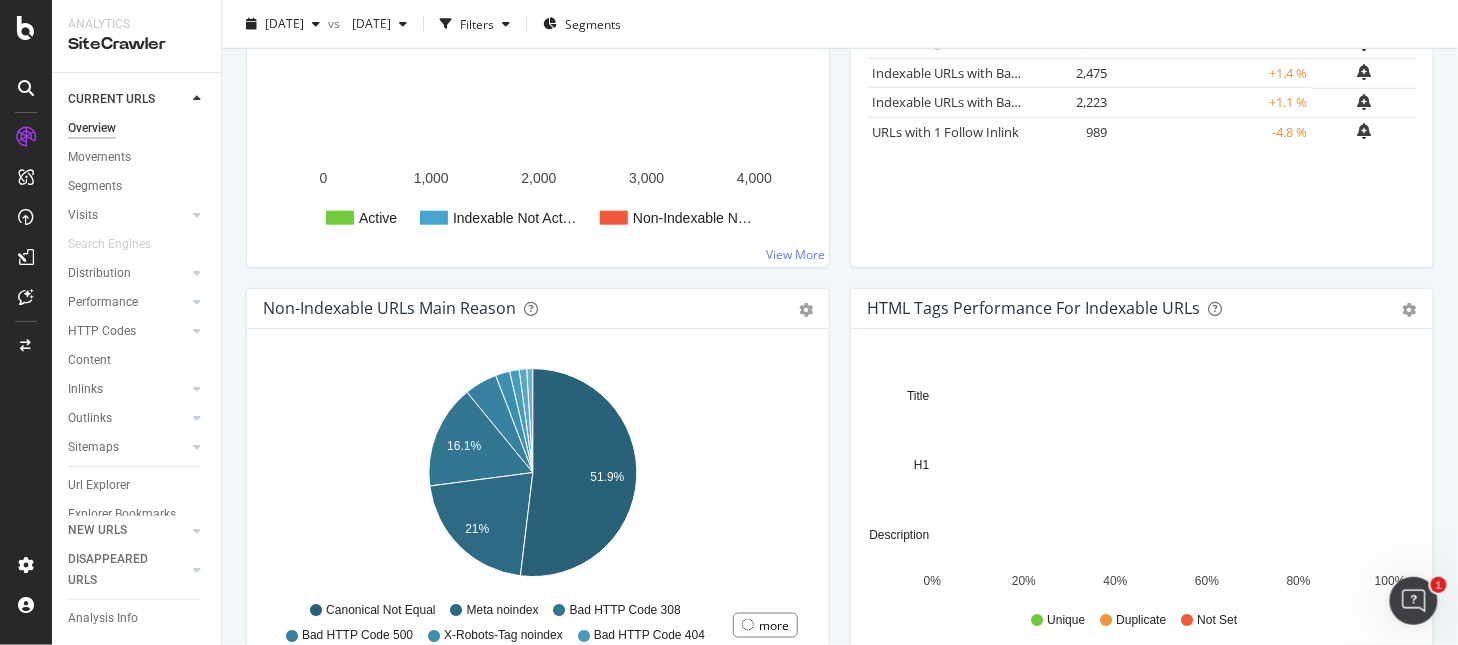 scroll, scrollTop: 462, scrollLeft: 0, axis: vertical 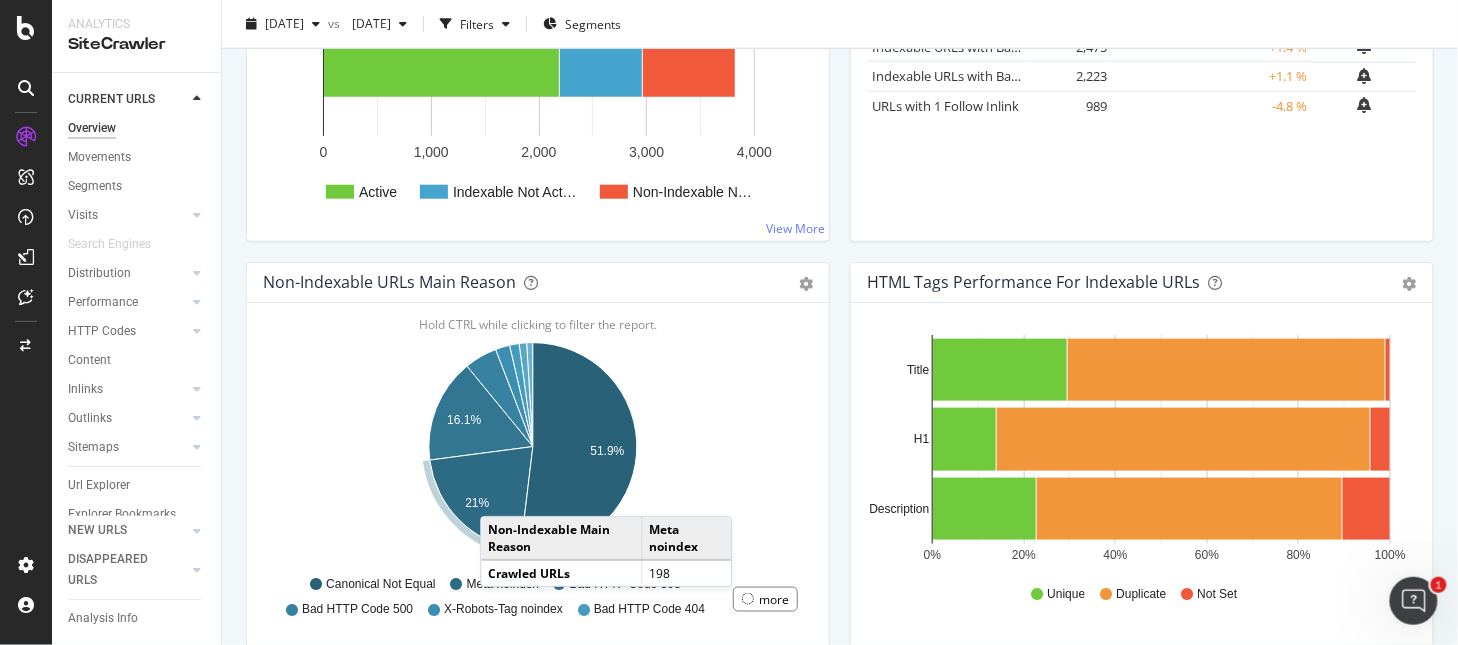 click 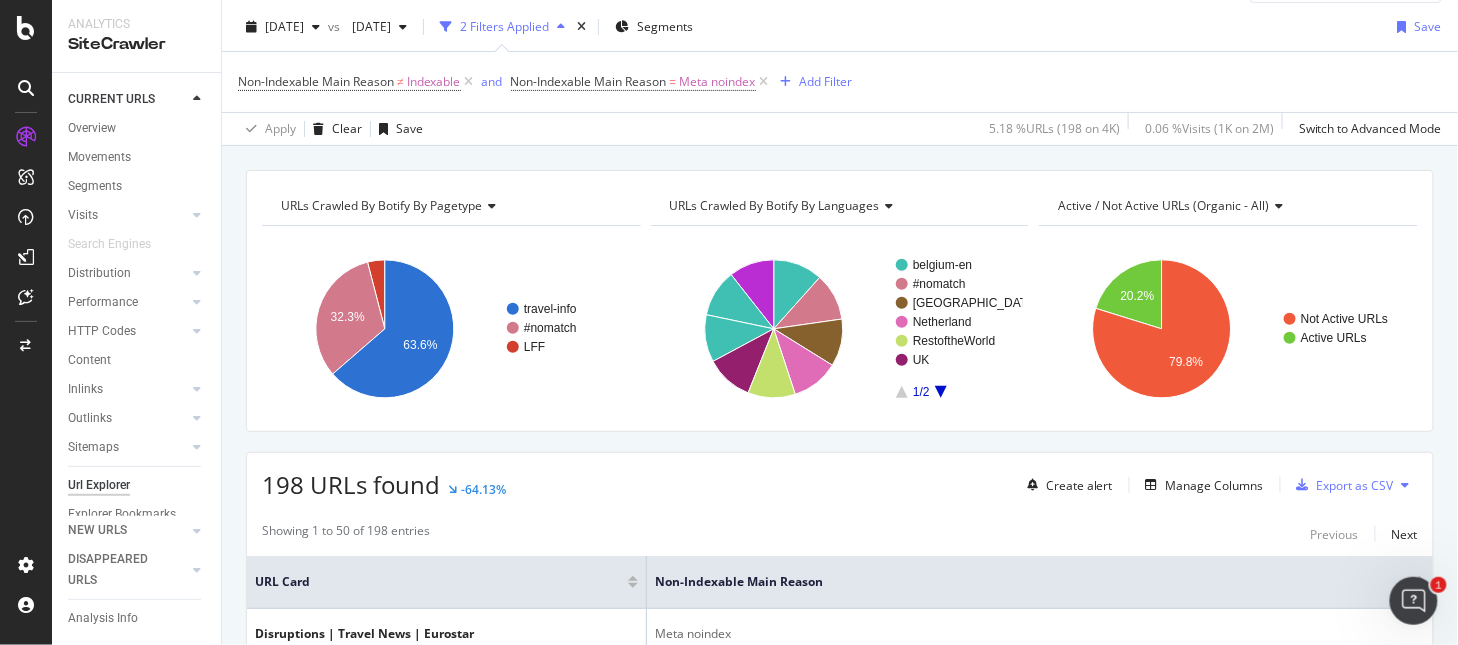 scroll, scrollTop: 38, scrollLeft: 0, axis: vertical 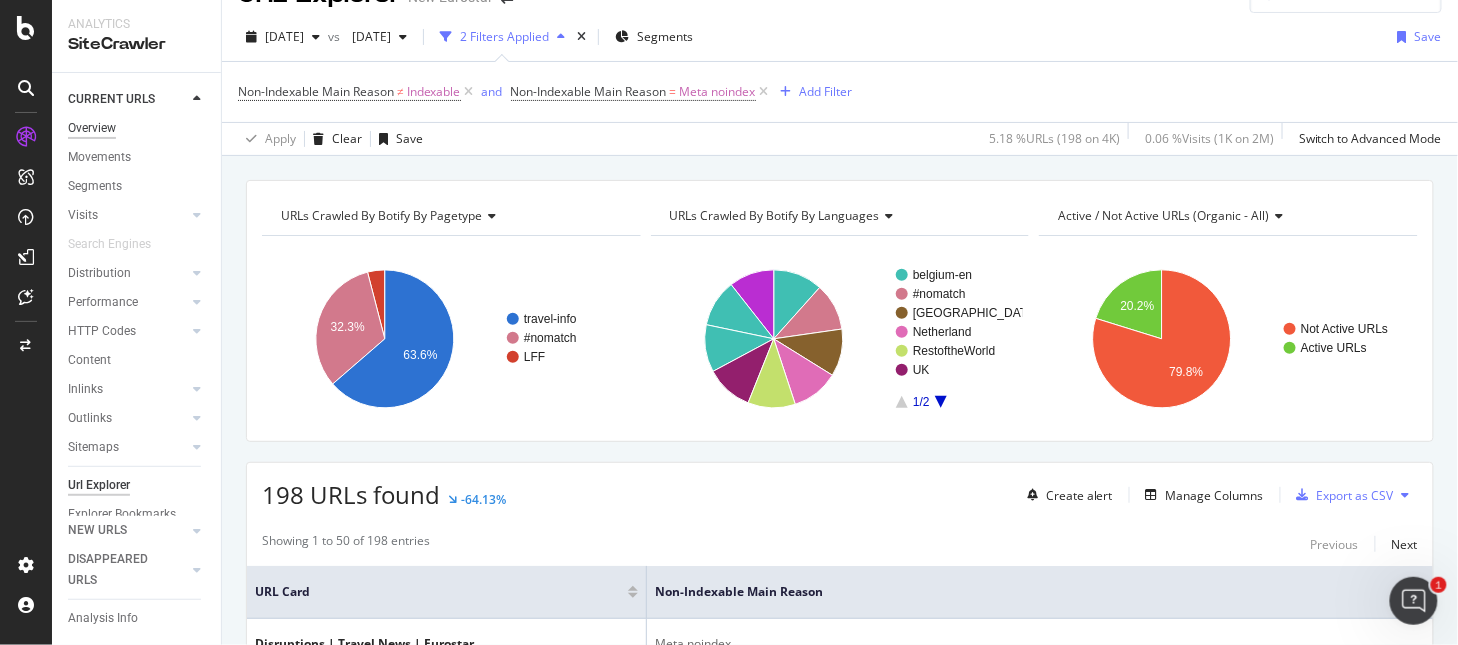 click on "Overview" at bounding box center (92, 128) 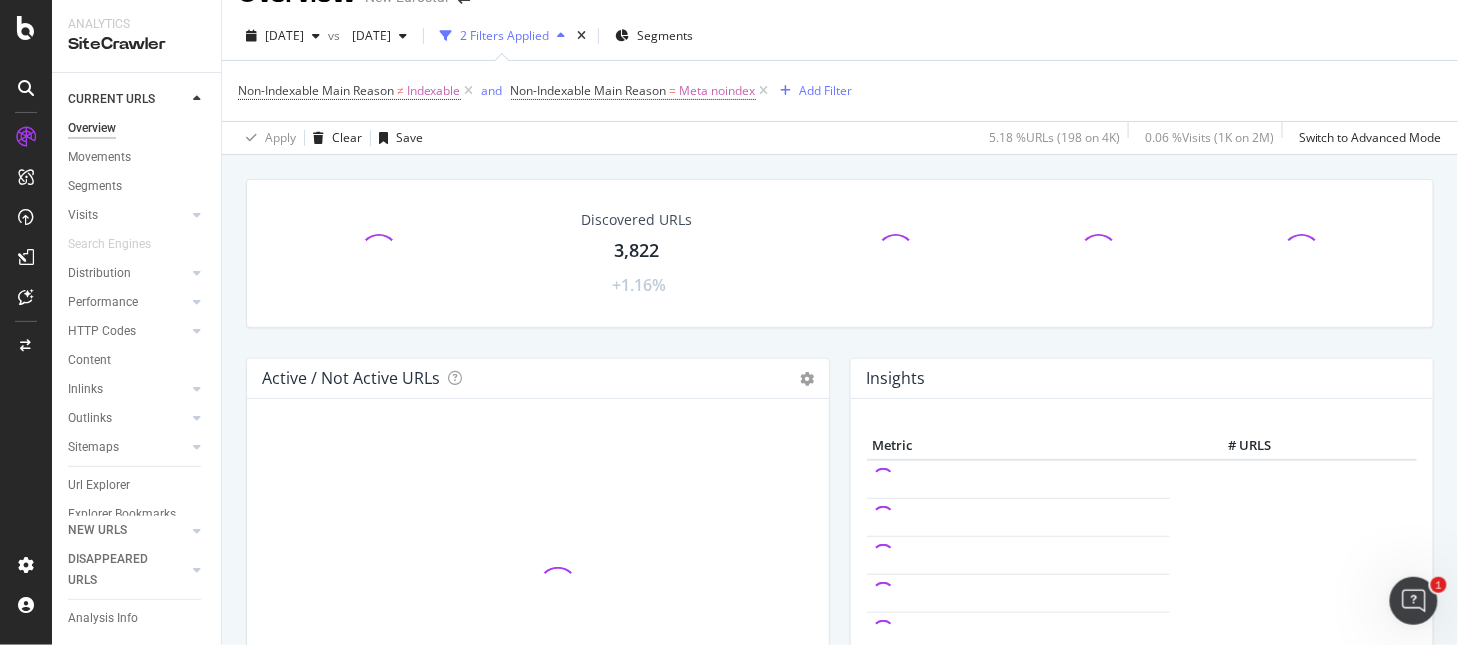 scroll, scrollTop: 0, scrollLeft: 0, axis: both 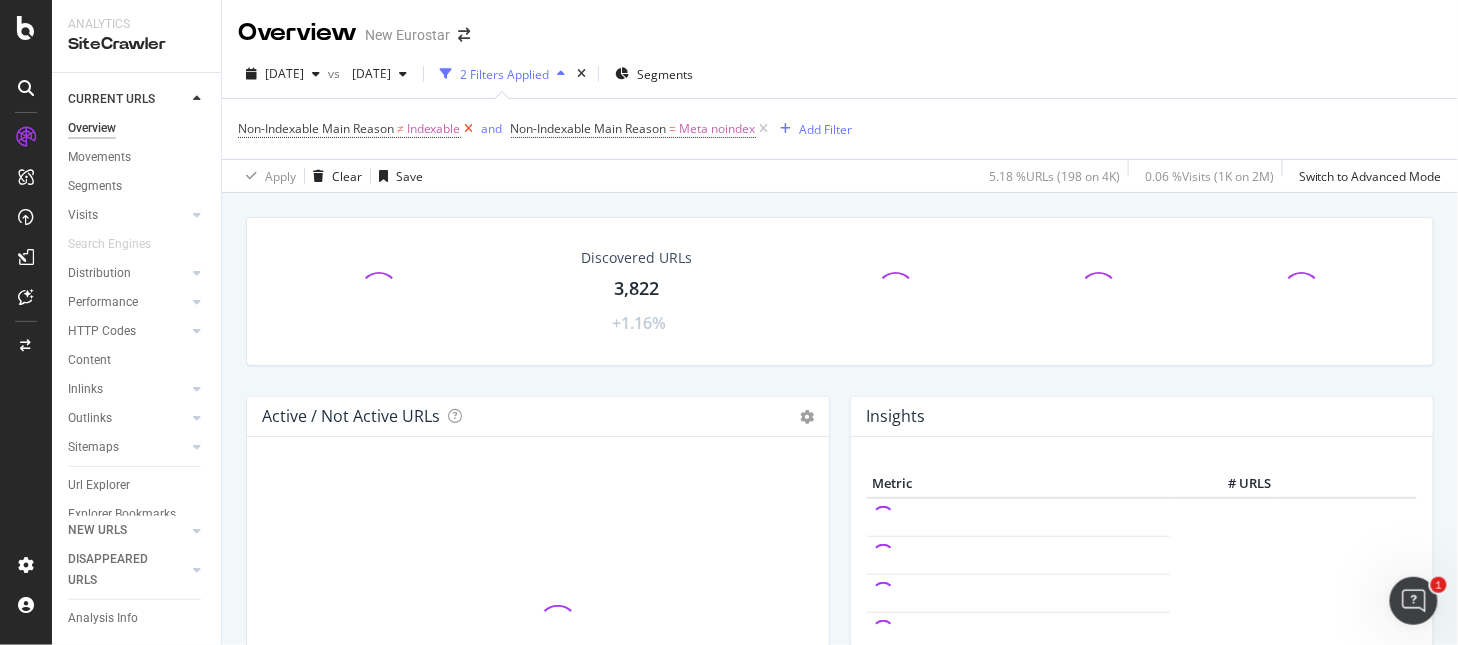 click at bounding box center [469, 129] 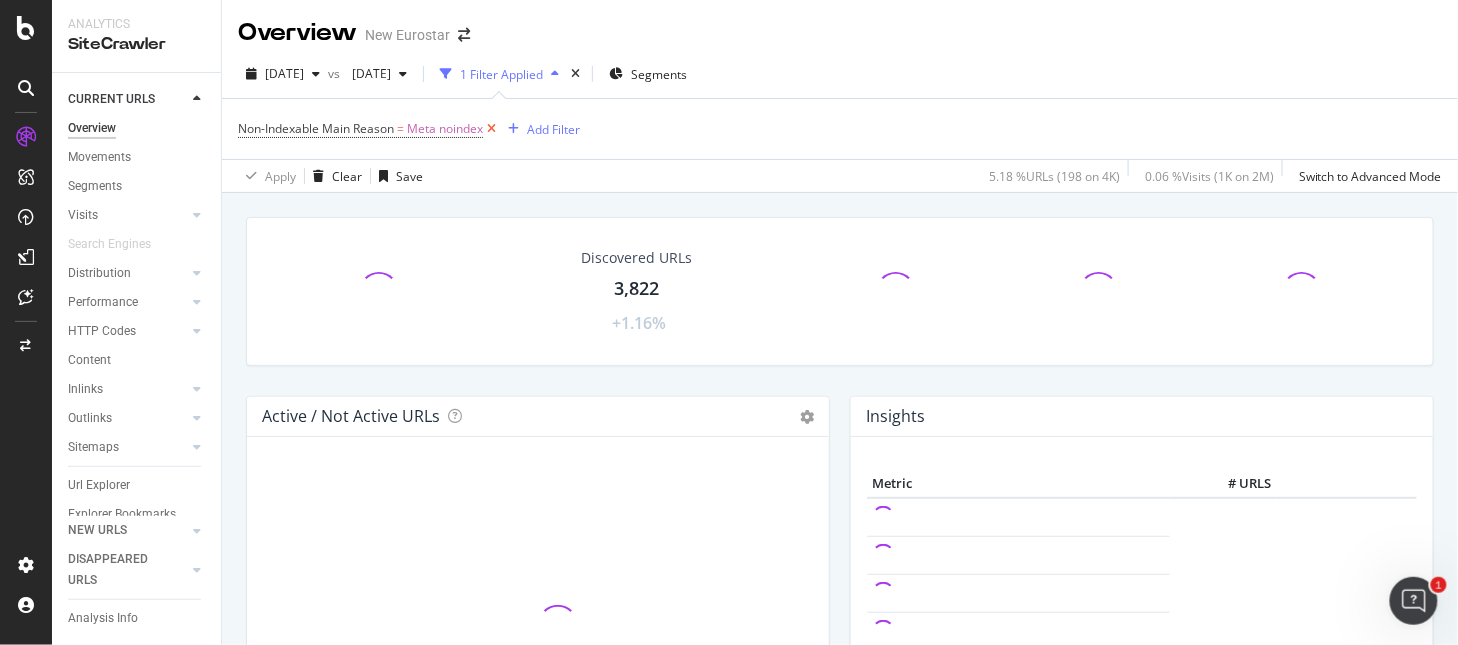 click at bounding box center [491, 129] 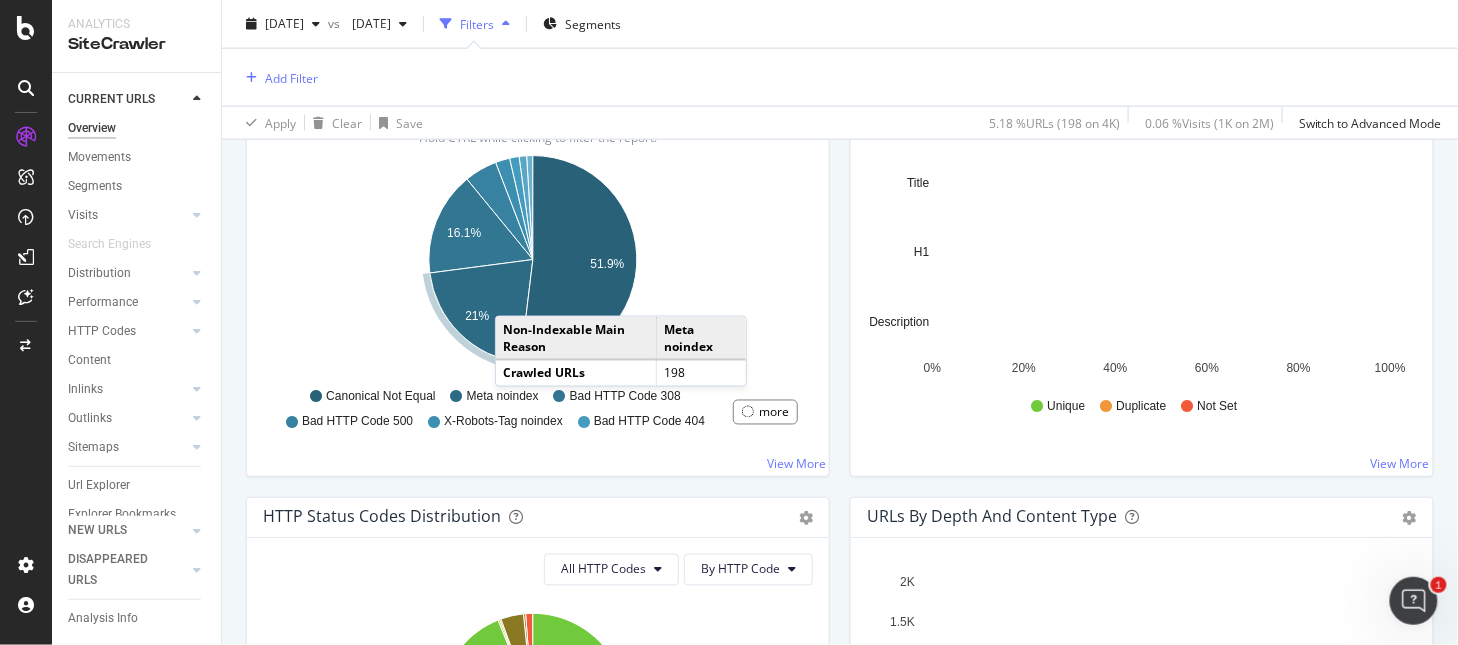 scroll, scrollTop: 738, scrollLeft: 0, axis: vertical 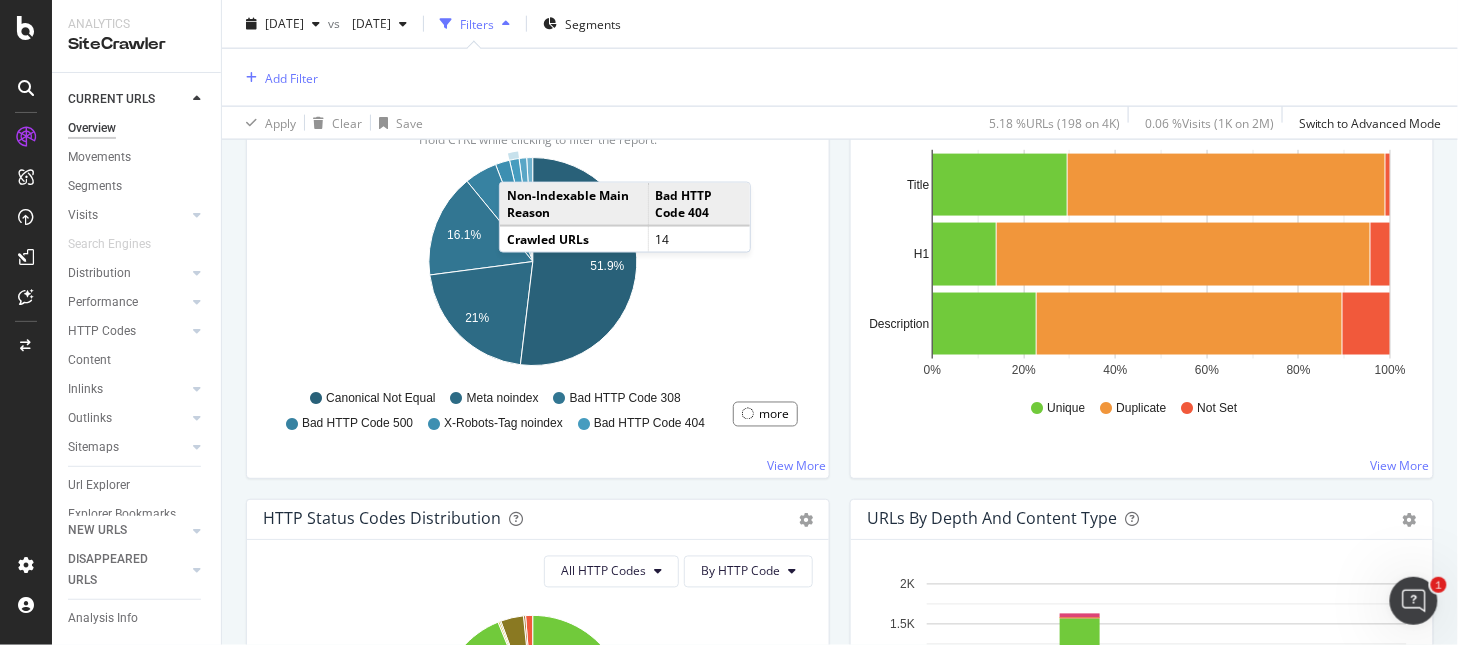 click 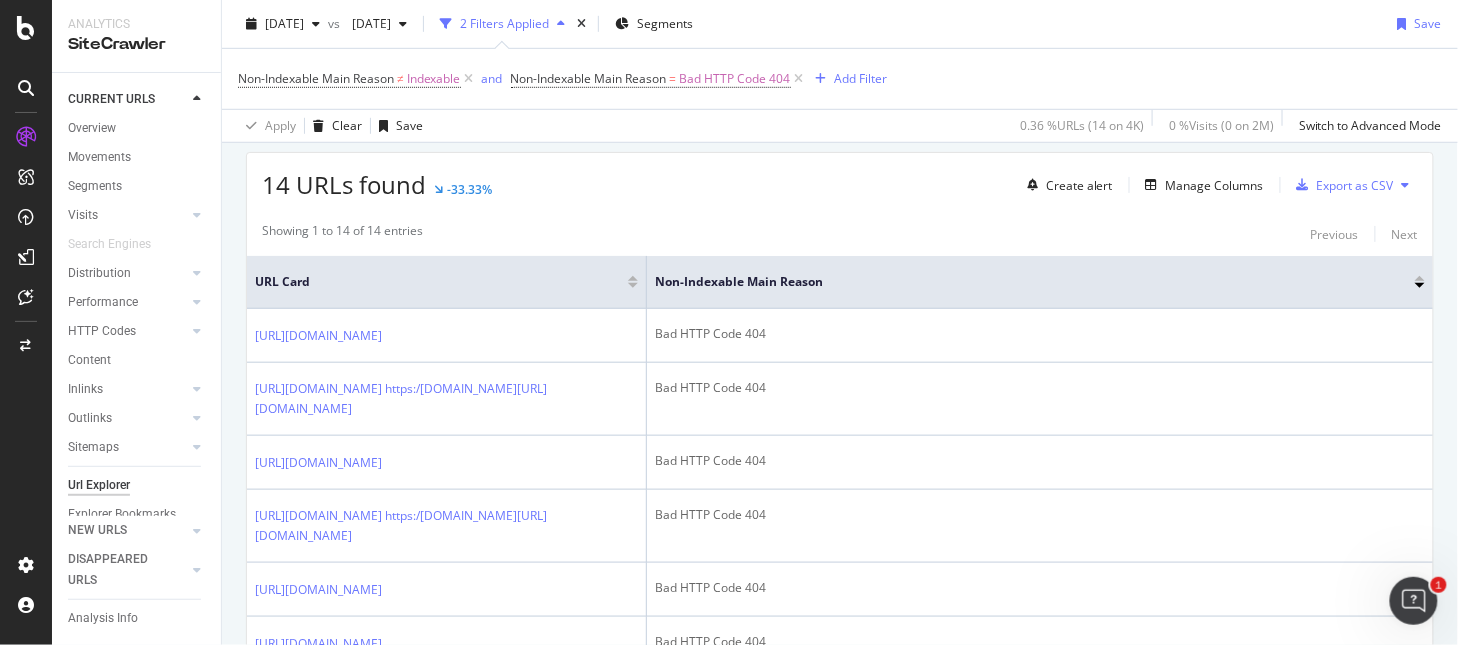 scroll, scrollTop: 345, scrollLeft: 0, axis: vertical 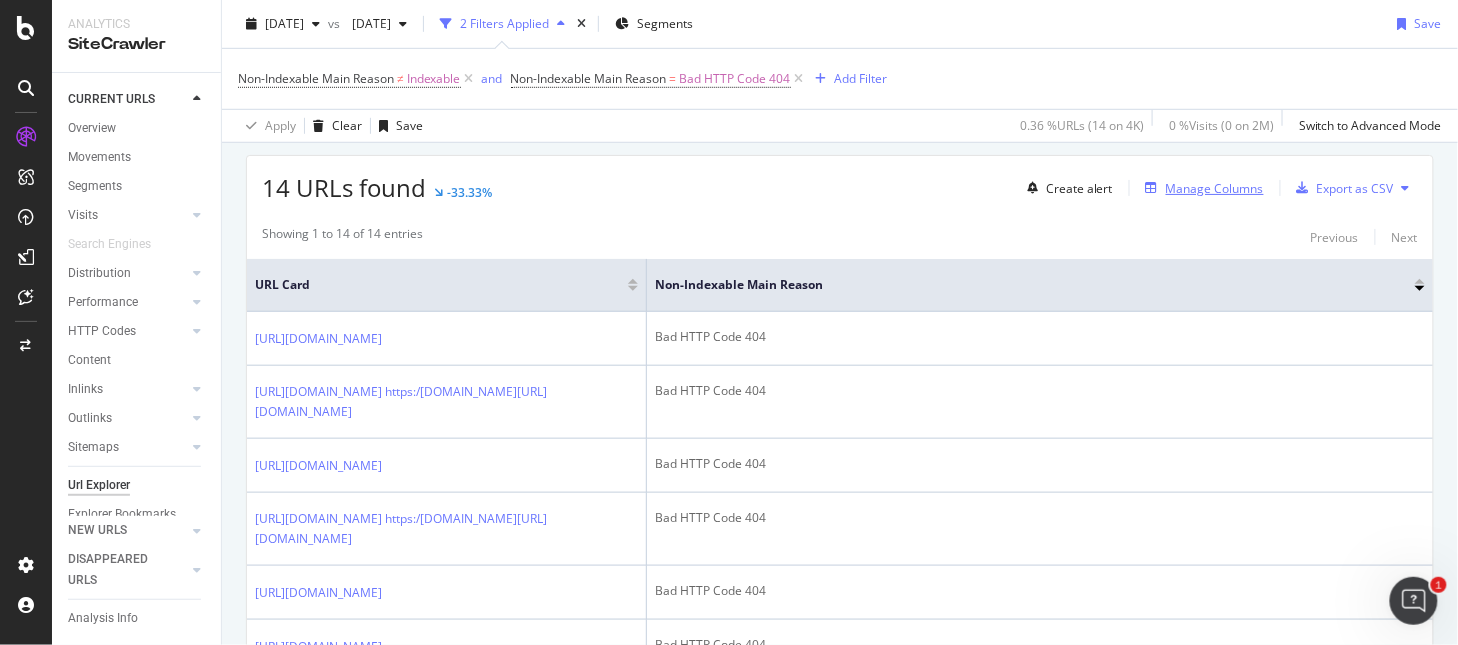 click on "Manage Columns" at bounding box center [1215, 188] 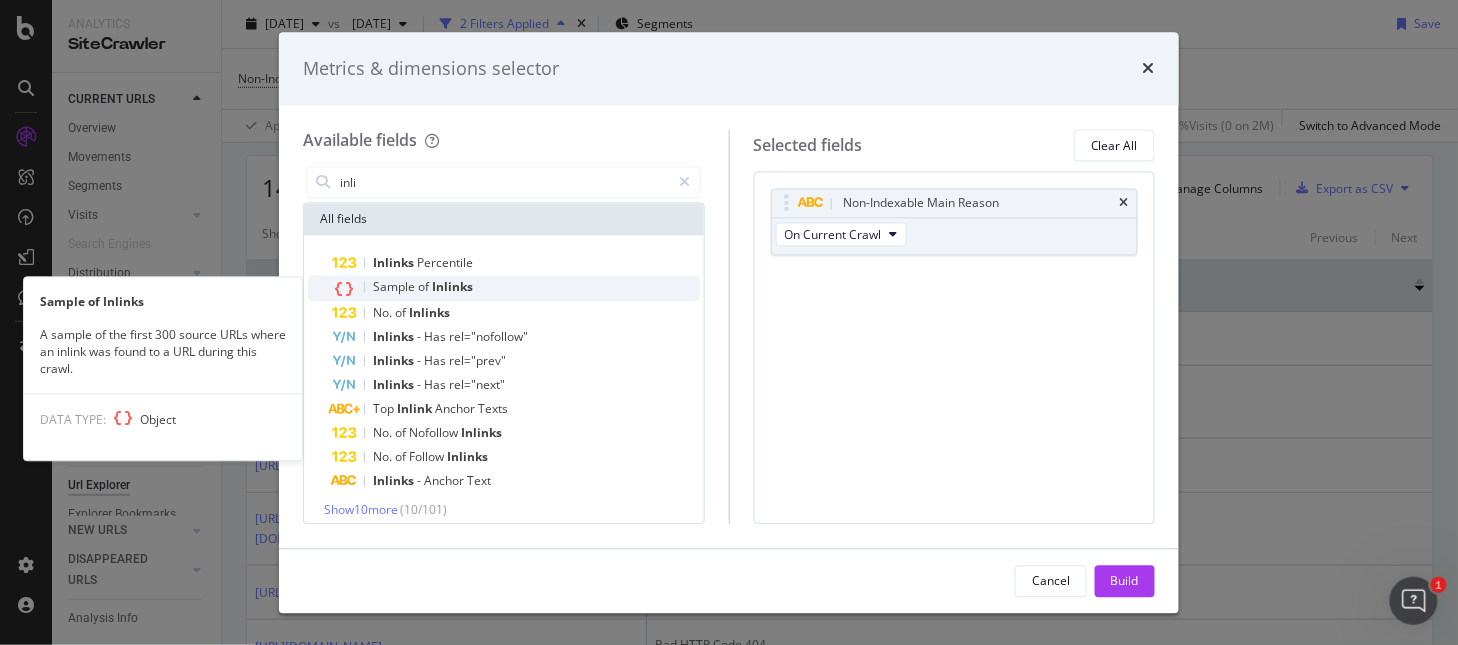 type on "inli" 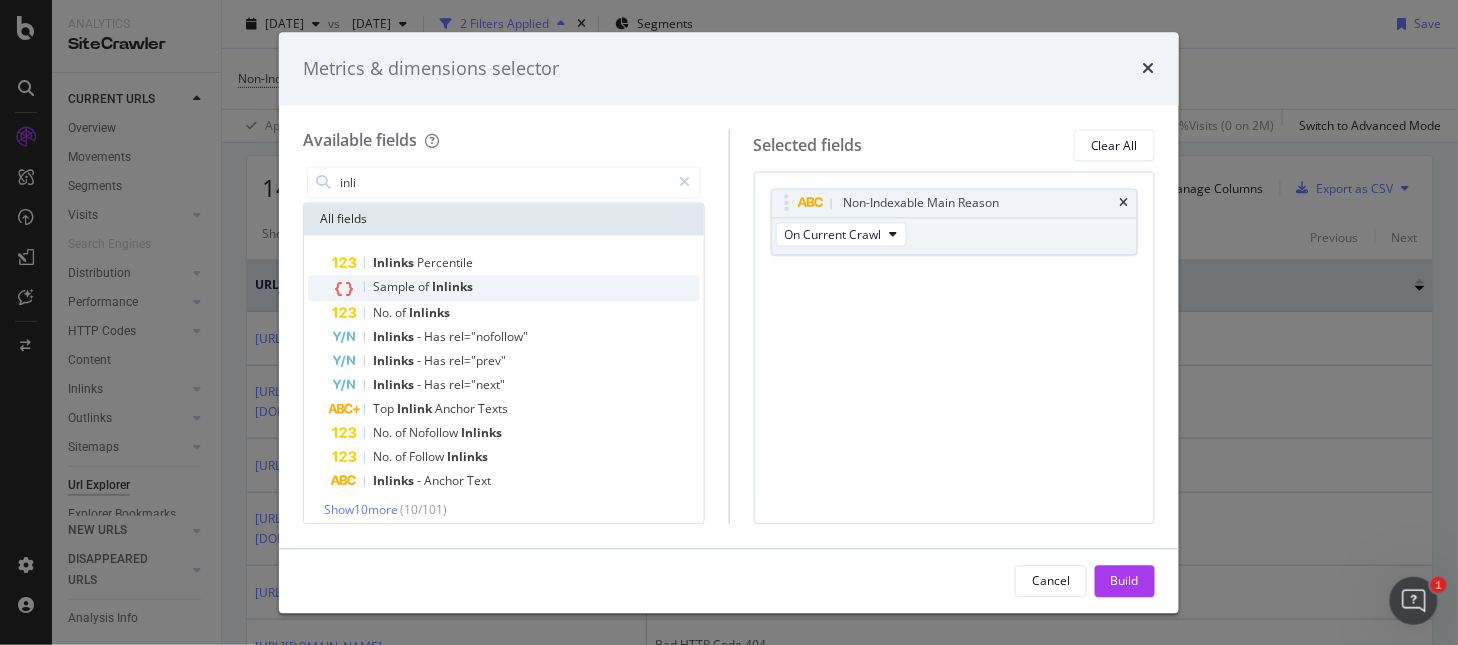 click on "Inlinks" at bounding box center [452, 287] 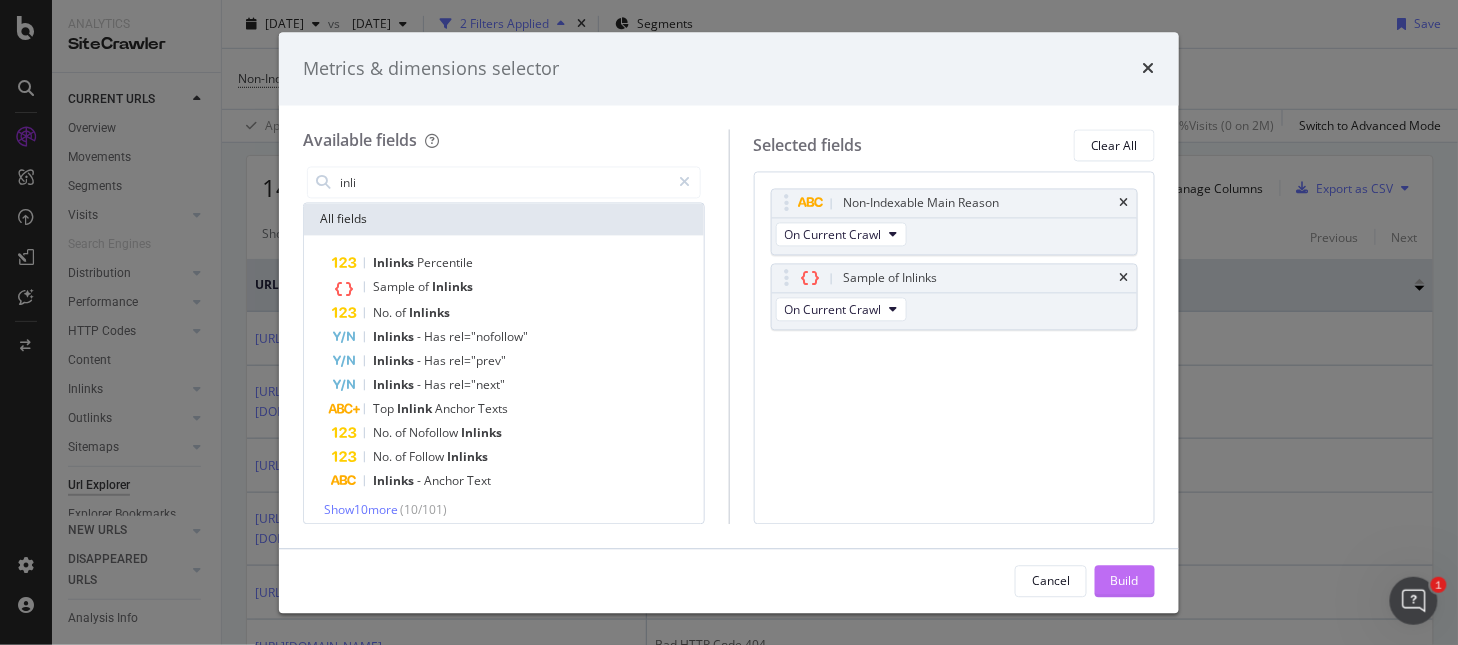 click on "Build" at bounding box center [1125, 581] 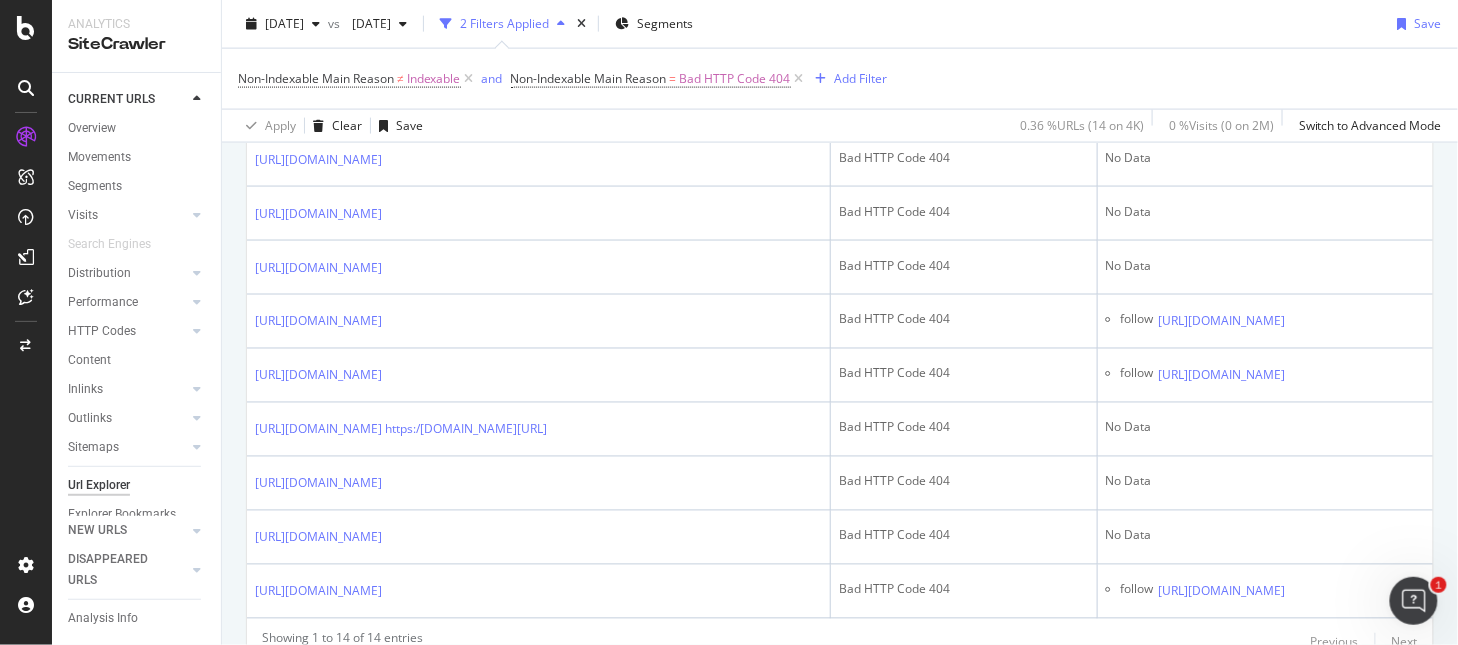 scroll, scrollTop: 793, scrollLeft: 0, axis: vertical 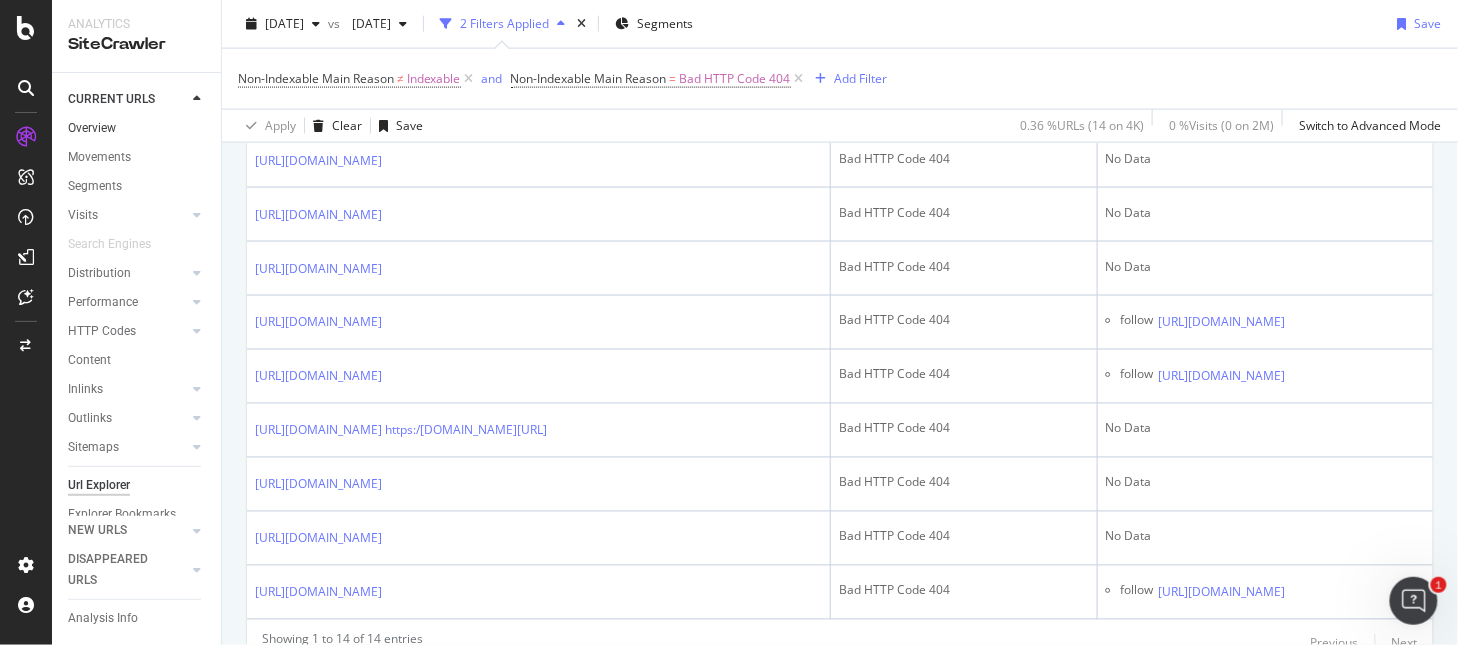 click on "Overview" at bounding box center [137, 128] 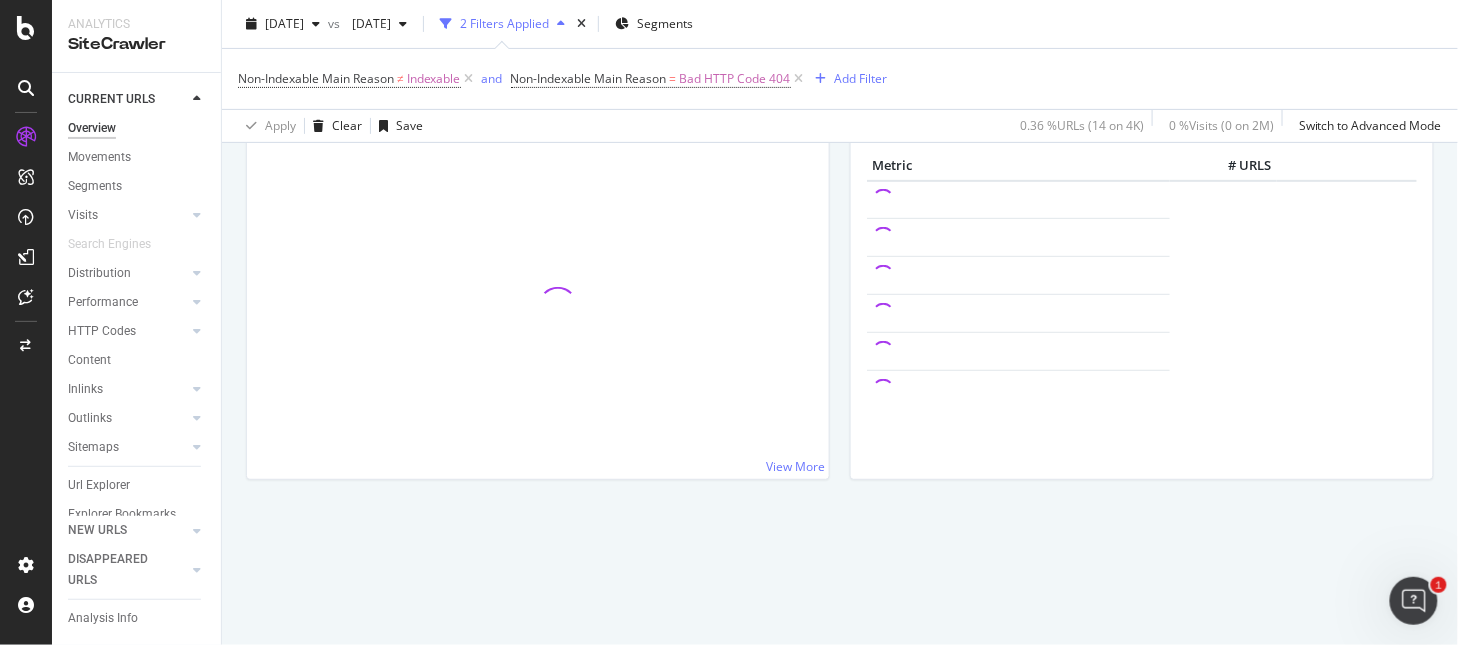 scroll, scrollTop: 0, scrollLeft: 0, axis: both 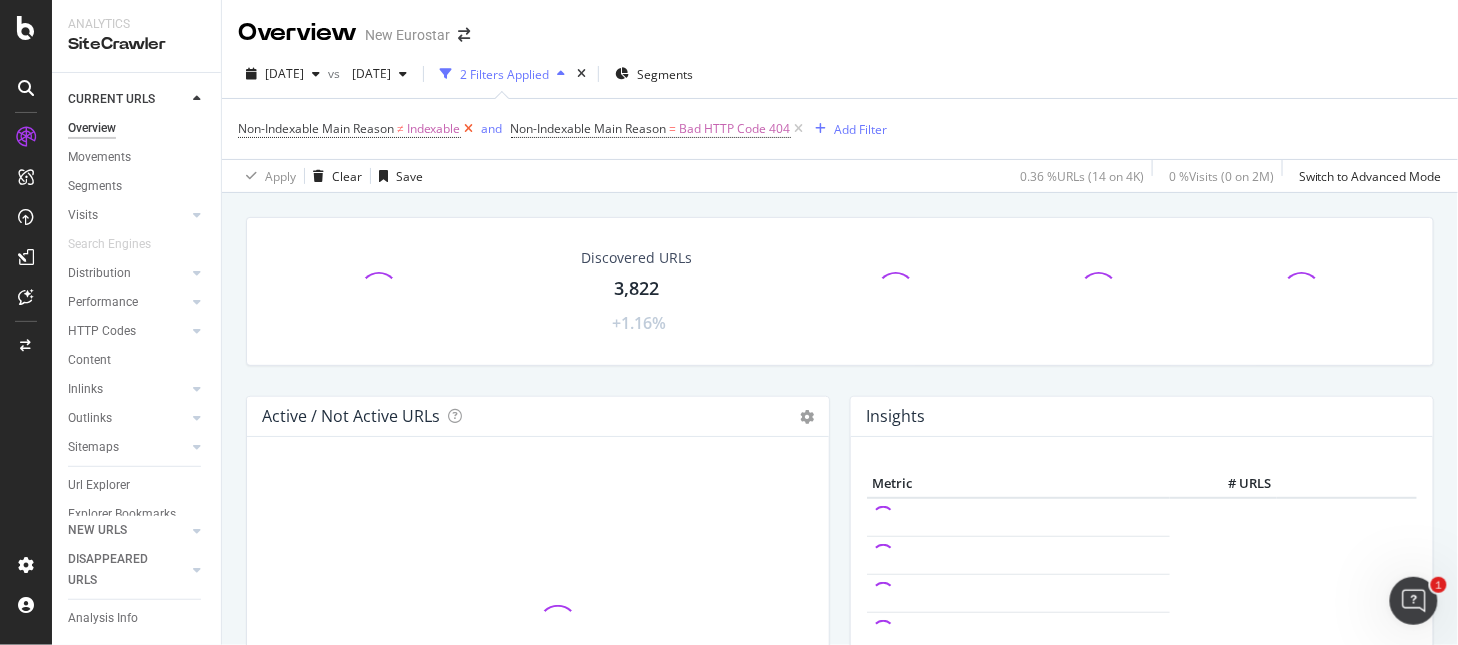 click at bounding box center [469, 129] 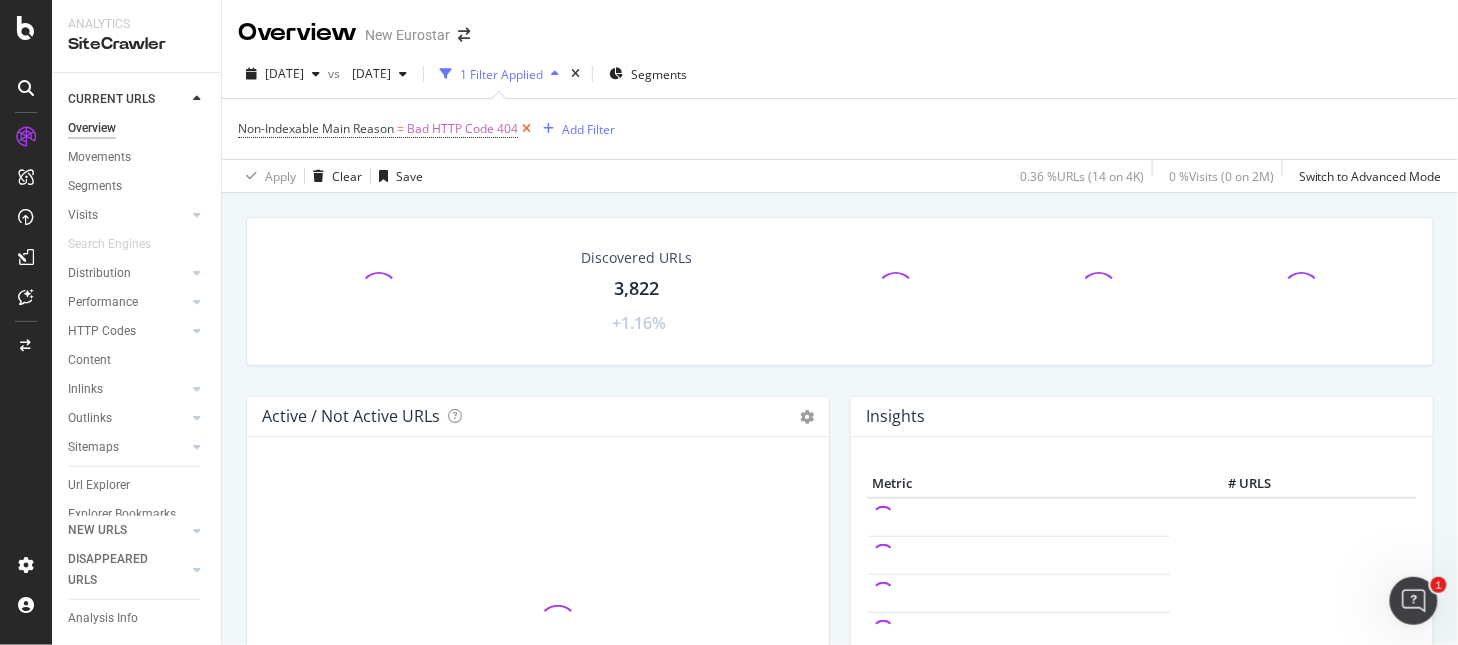 click at bounding box center (526, 129) 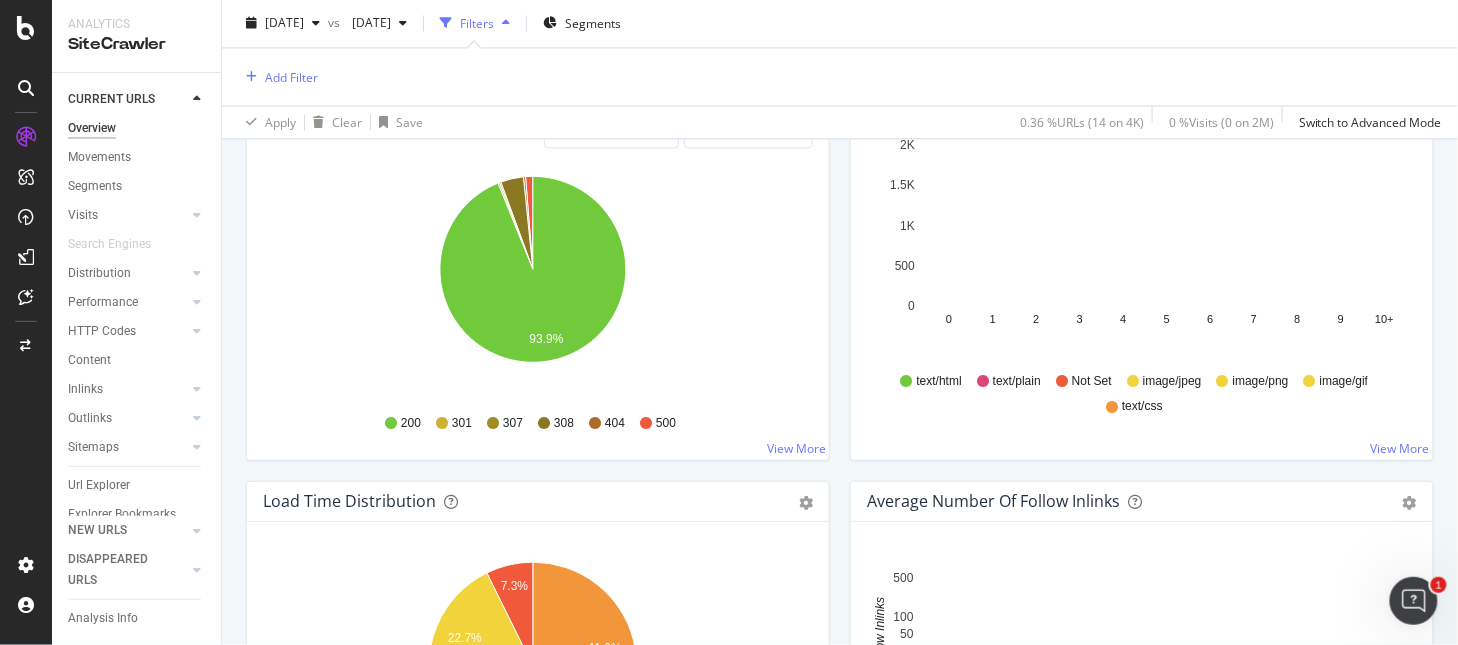 scroll, scrollTop: 1180, scrollLeft: 0, axis: vertical 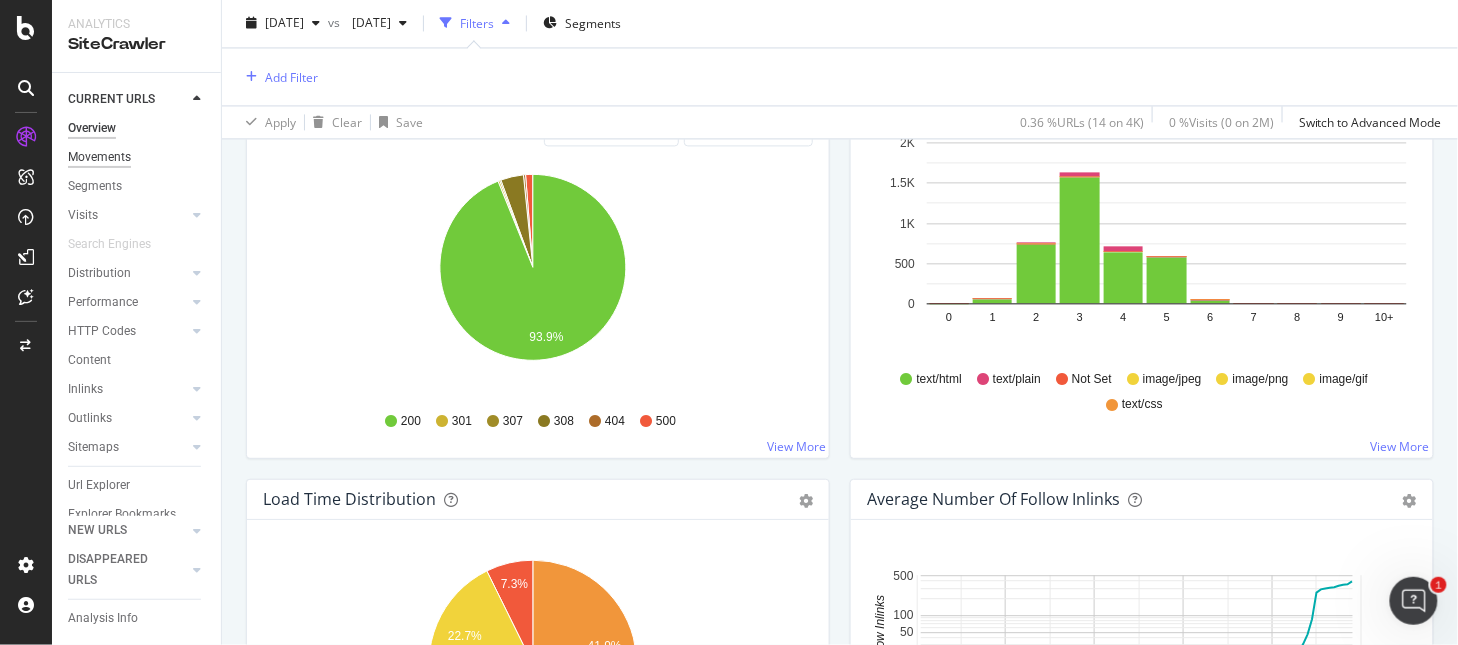 click on "Movements" at bounding box center [99, 157] 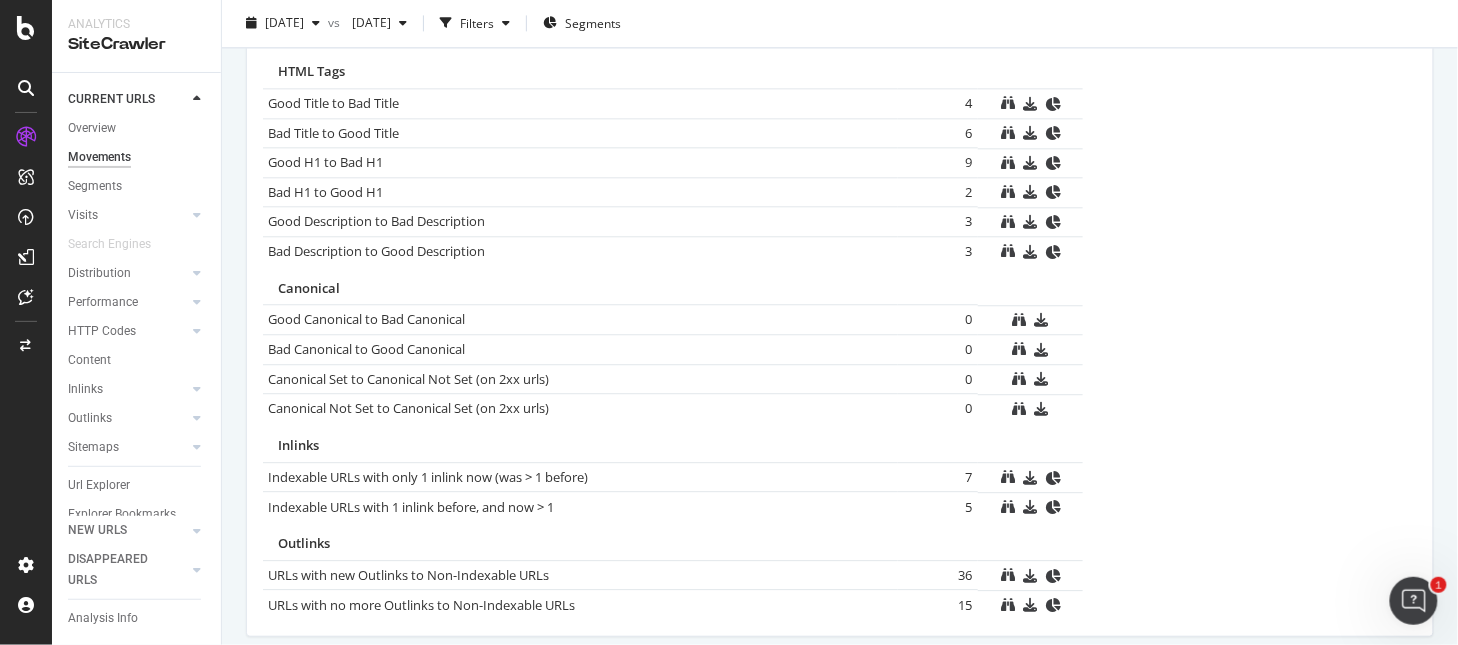 scroll, scrollTop: 1406, scrollLeft: 0, axis: vertical 